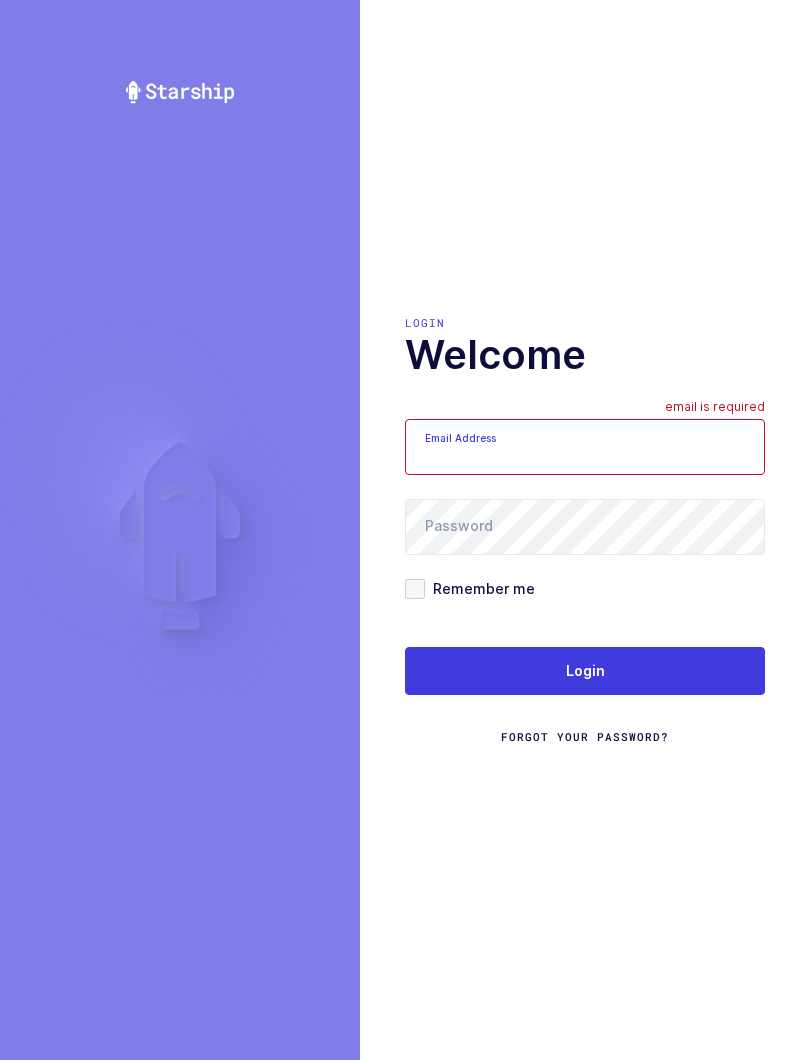 scroll, scrollTop: 0, scrollLeft: 0, axis: both 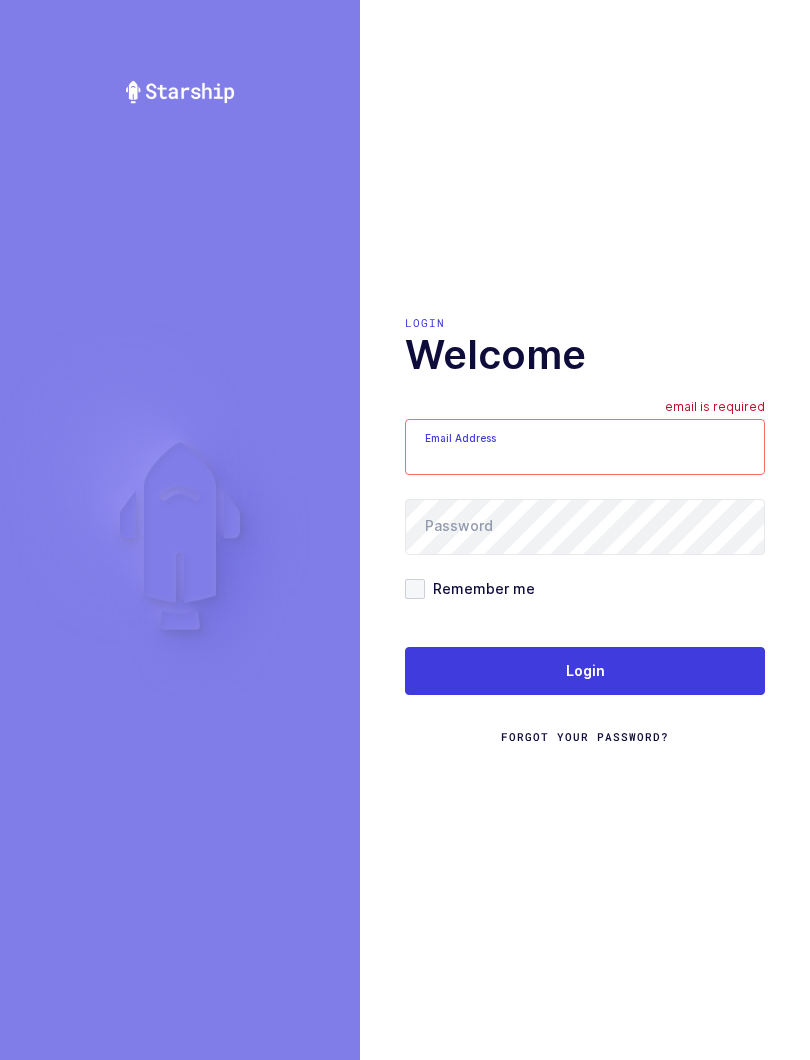 type on "mundo@janustrade.com" 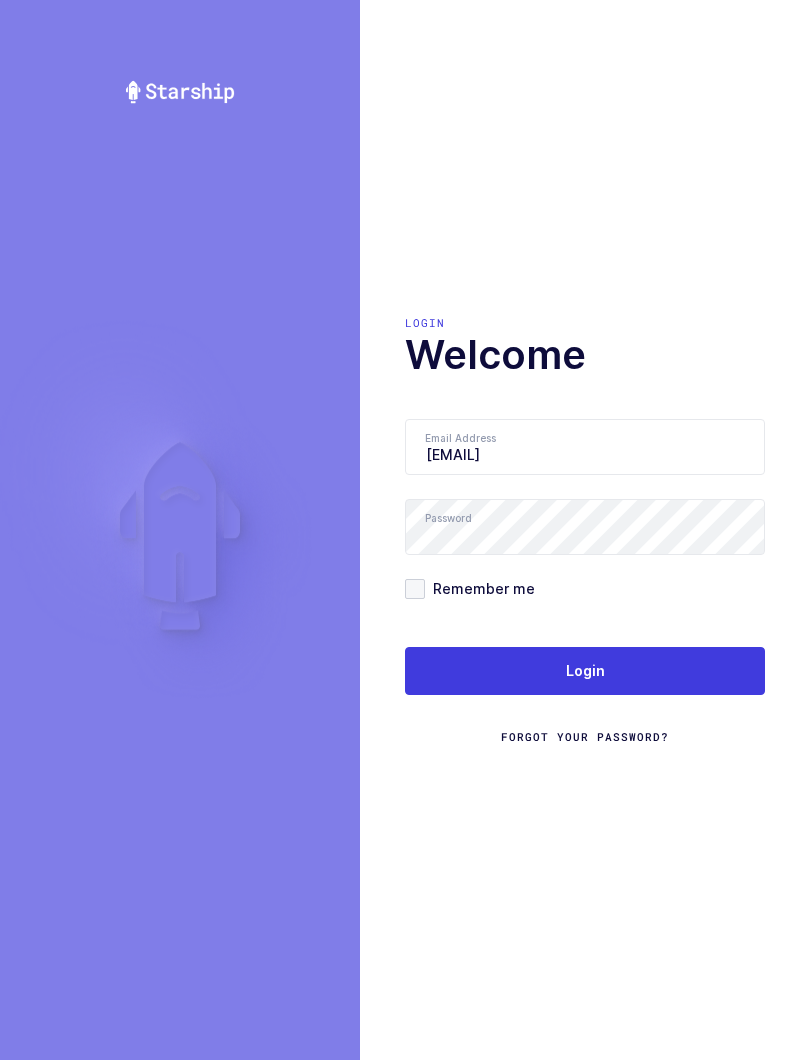 click on "Login" at bounding box center [585, 671] 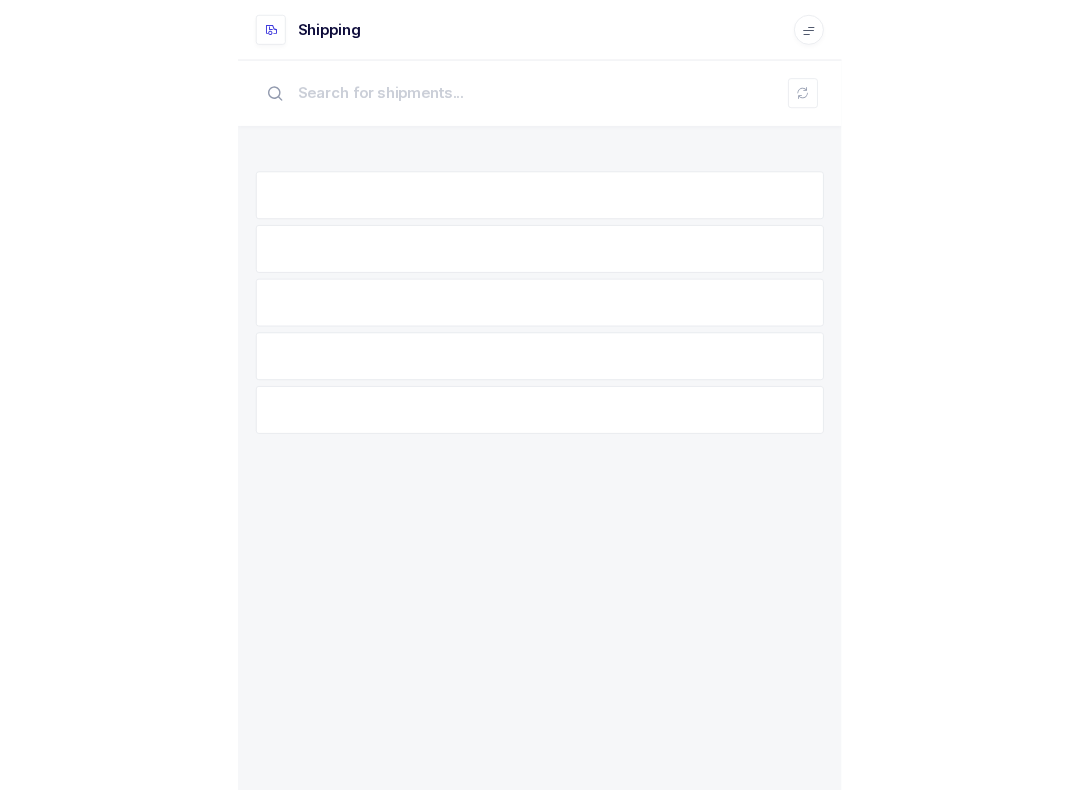 scroll, scrollTop: 0, scrollLeft: 0, axis: both 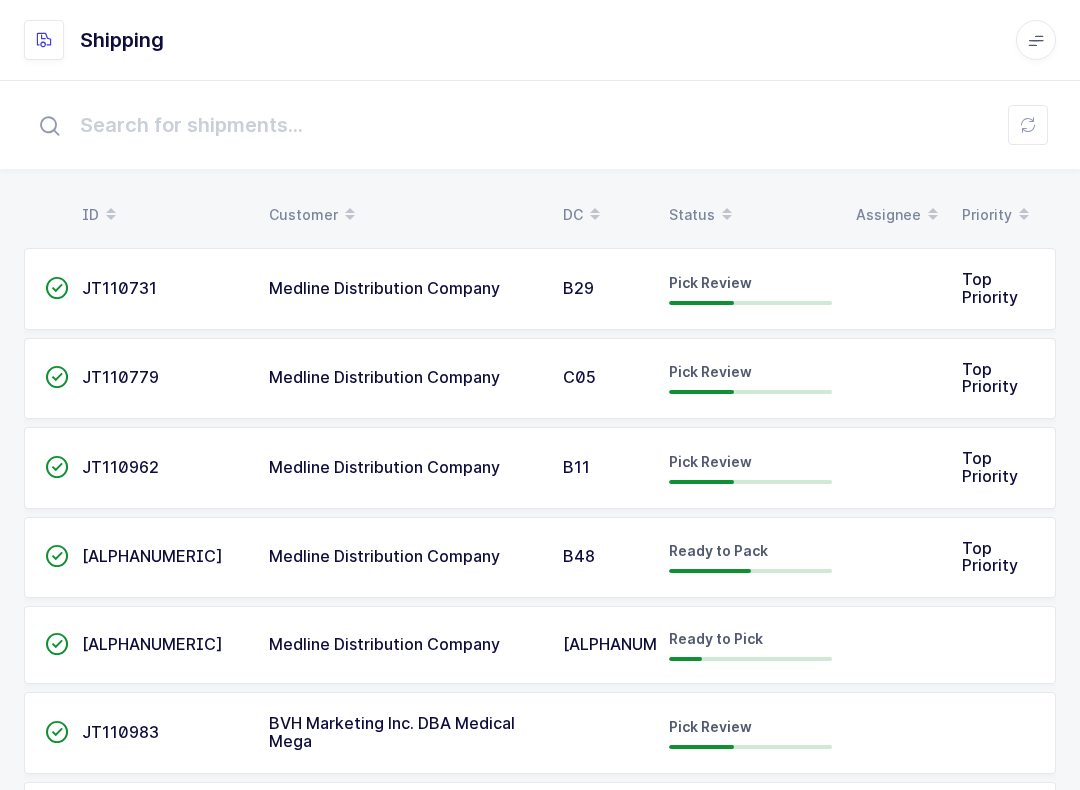 click on "Status" at bounding box center (750, 215) 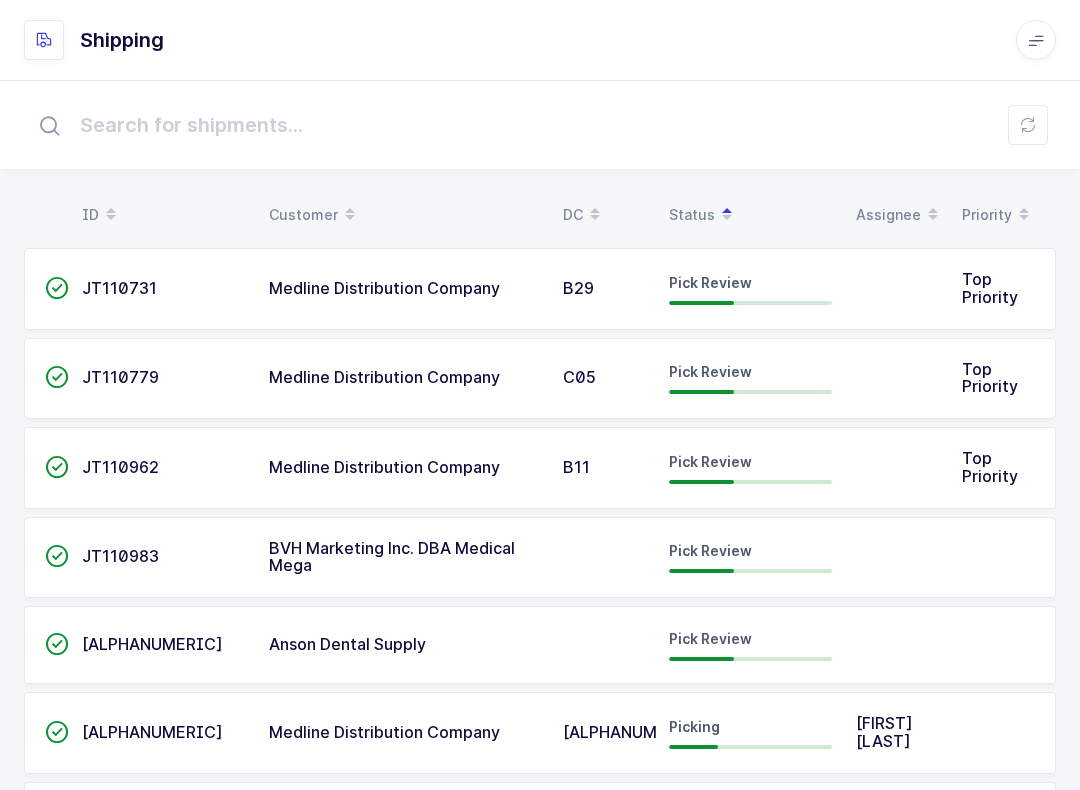 click on "Pick Review" at bounding box center [710, 282] 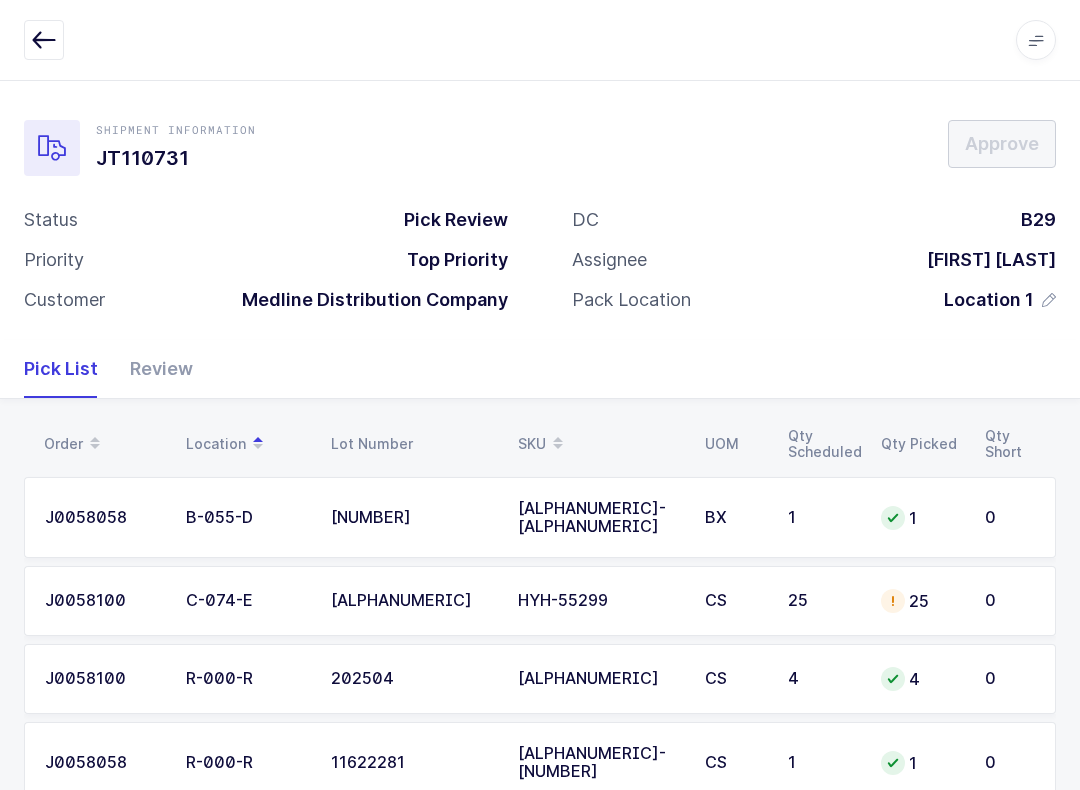 click on "Review" at bounding box center (153, 369) 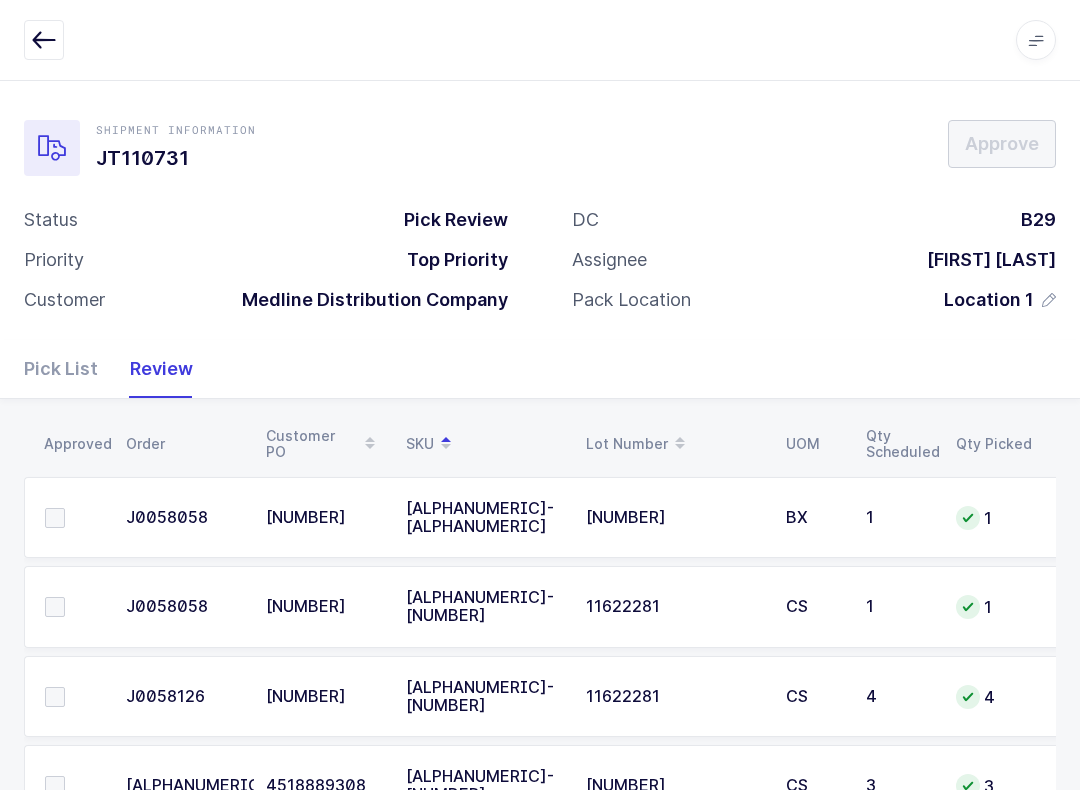scroll, scrollTop: 0, scrollLeft: 0, axis: both 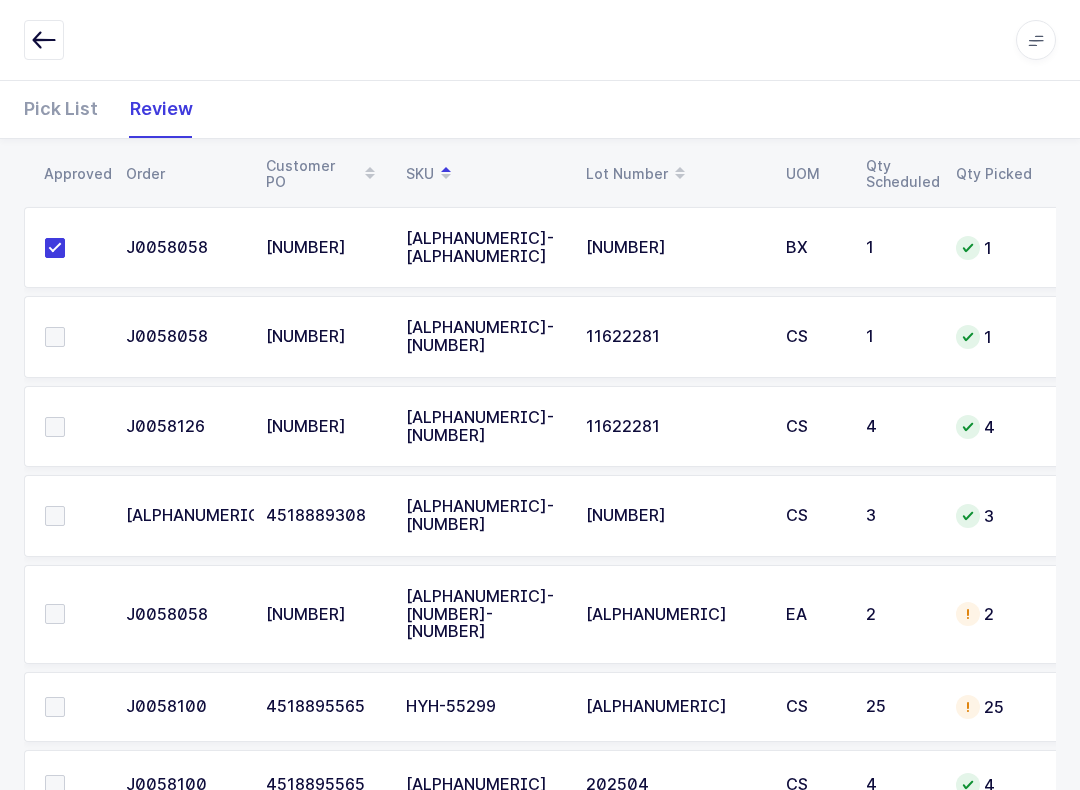 click at bounding box center [55, 707] 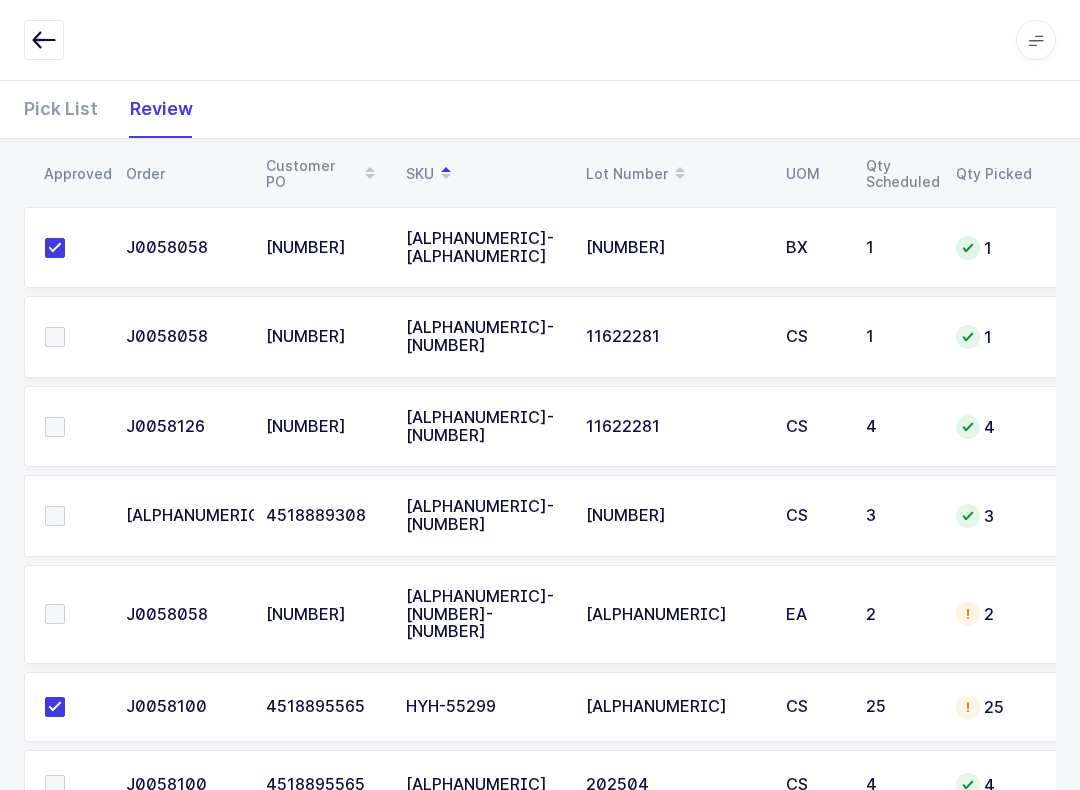 click at bounding box center (55, 337) 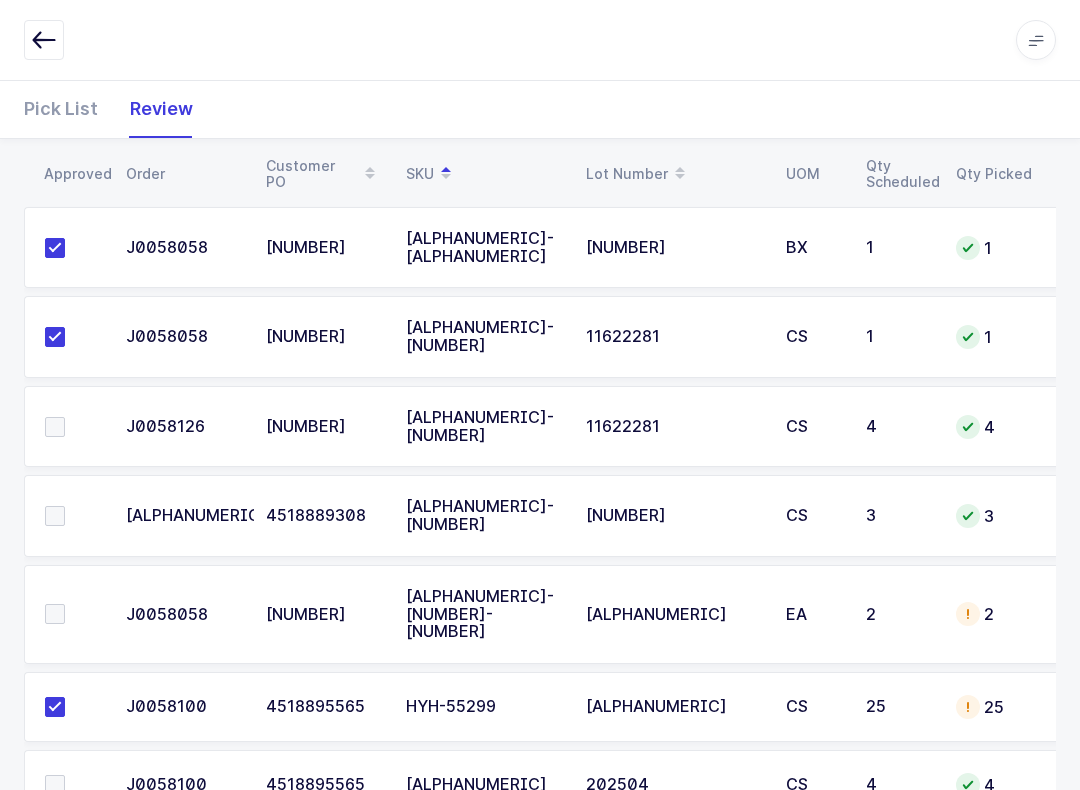 click at bounding box center (69, 427) 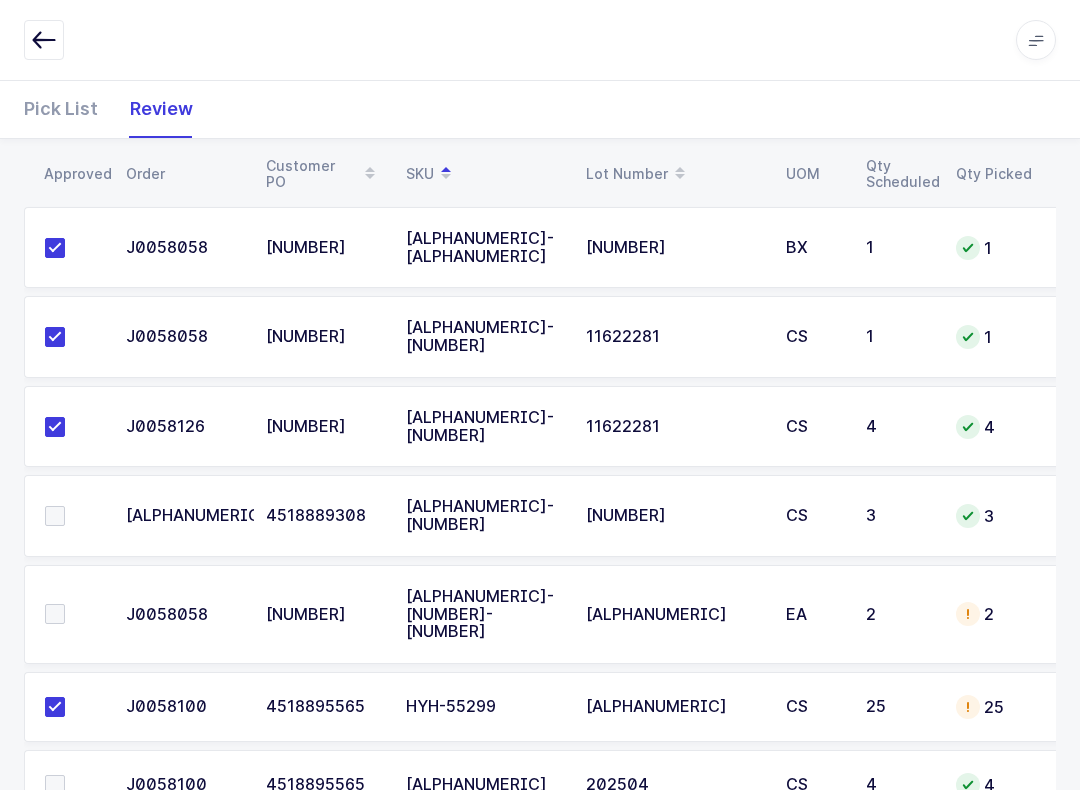 click at bounding box center [55, 516] 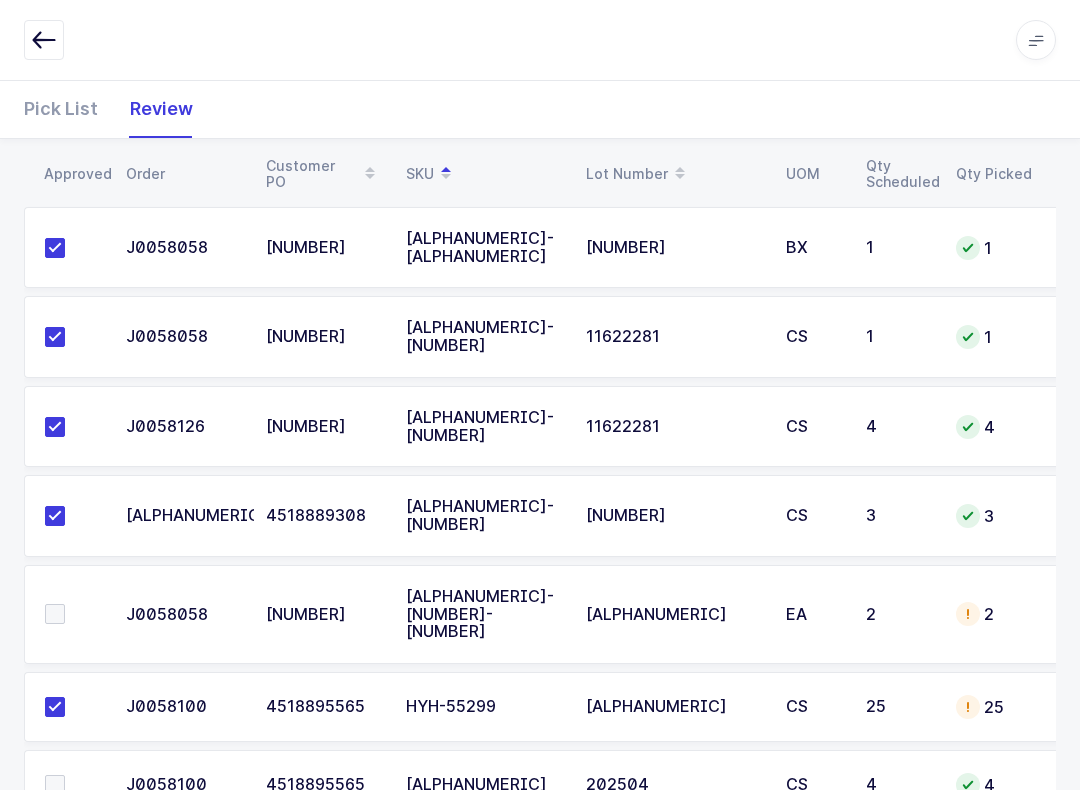 click at bounding box center [55, 614] 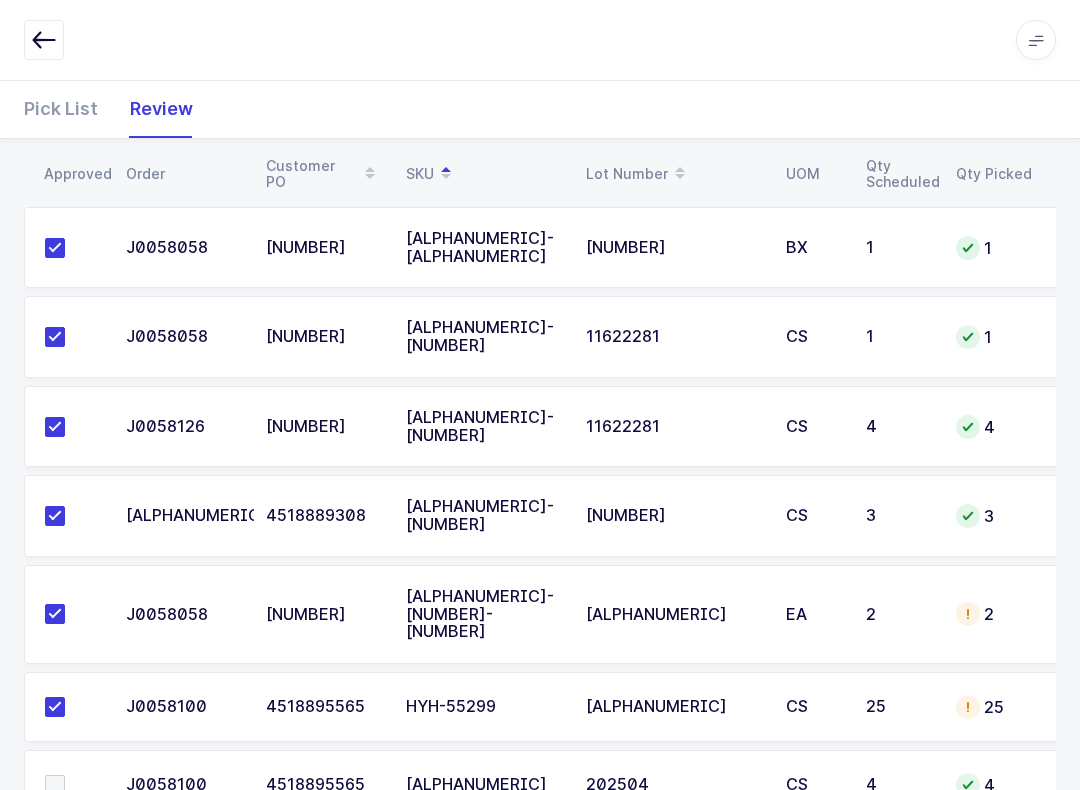 click at bounding box center [69, 785] 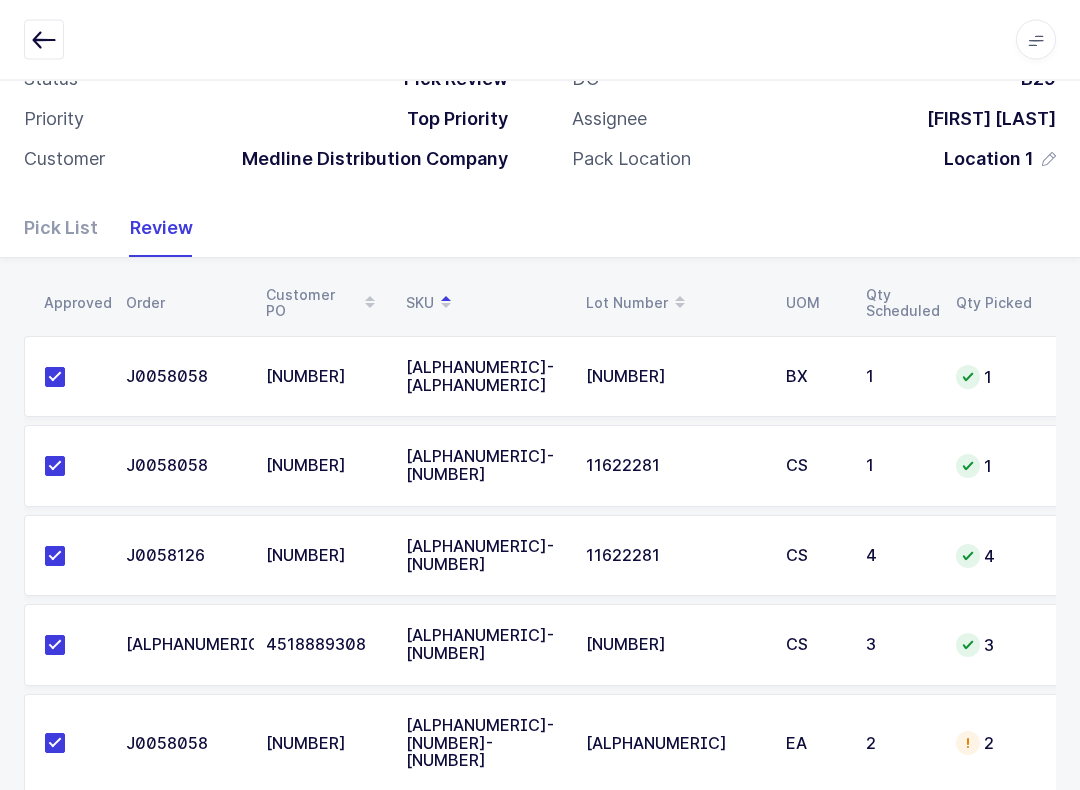 scroll, scrollTop: 0, scrollLeft: 0, axis: both 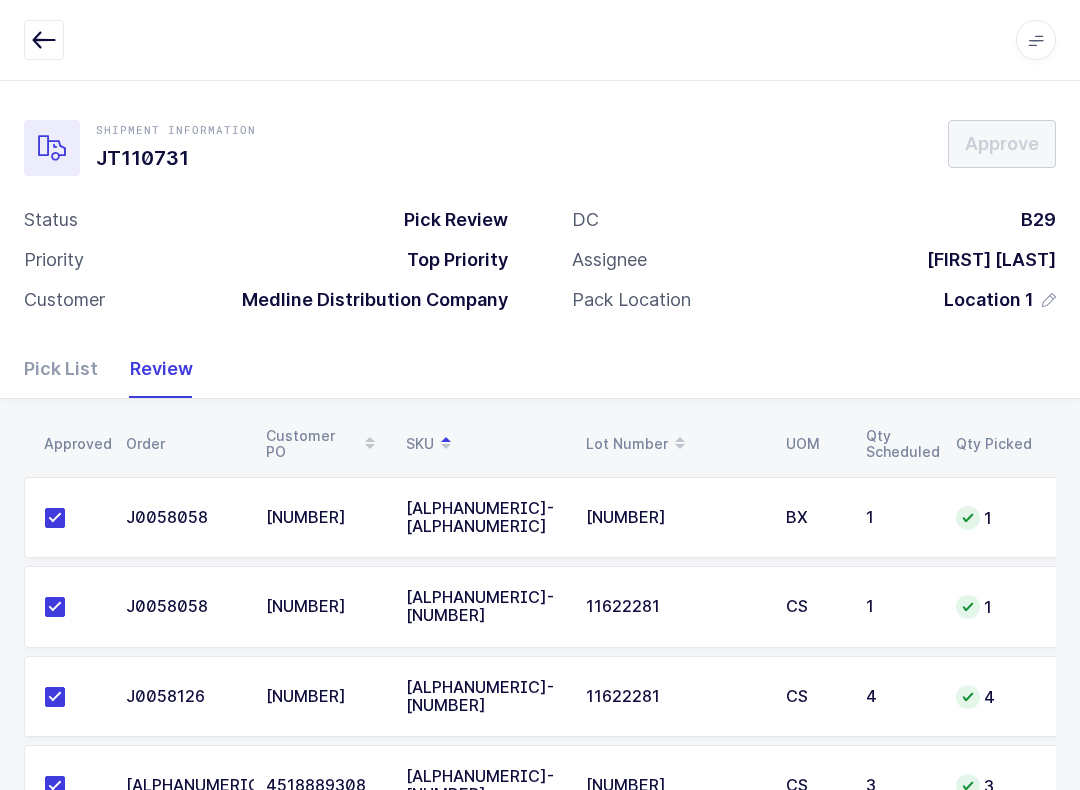 click at bounding box center [44, 40] 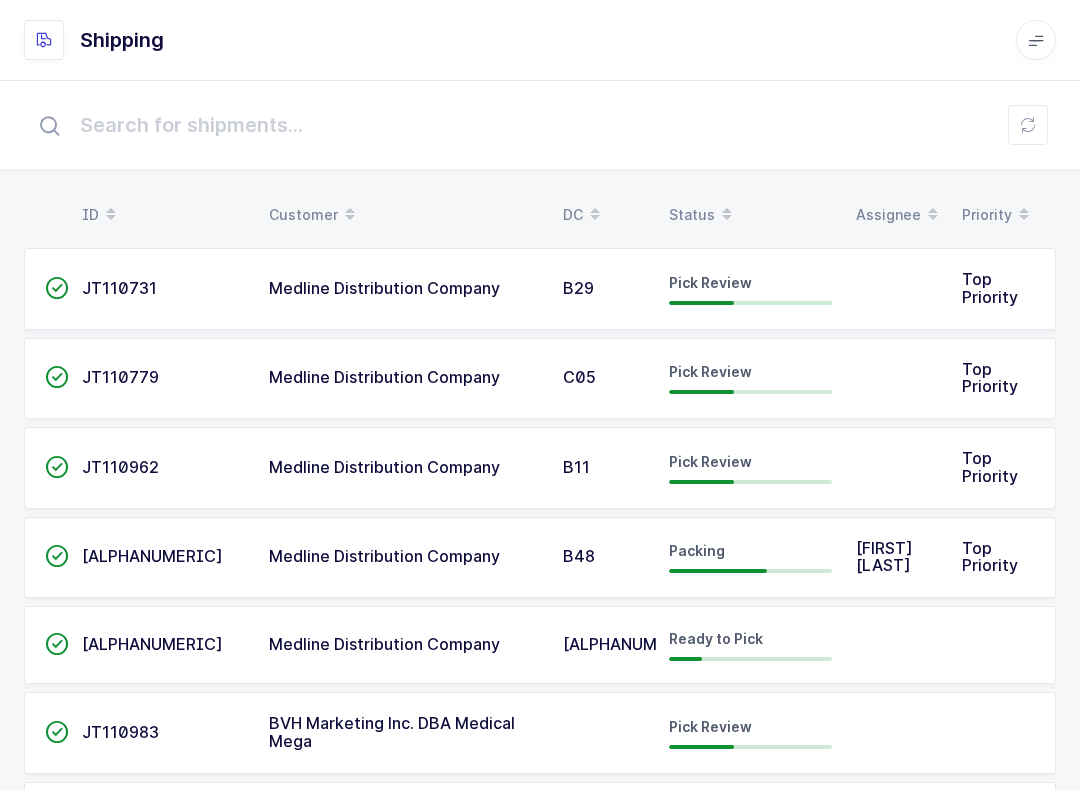 click on "Status" at bounding box center [750, 215] 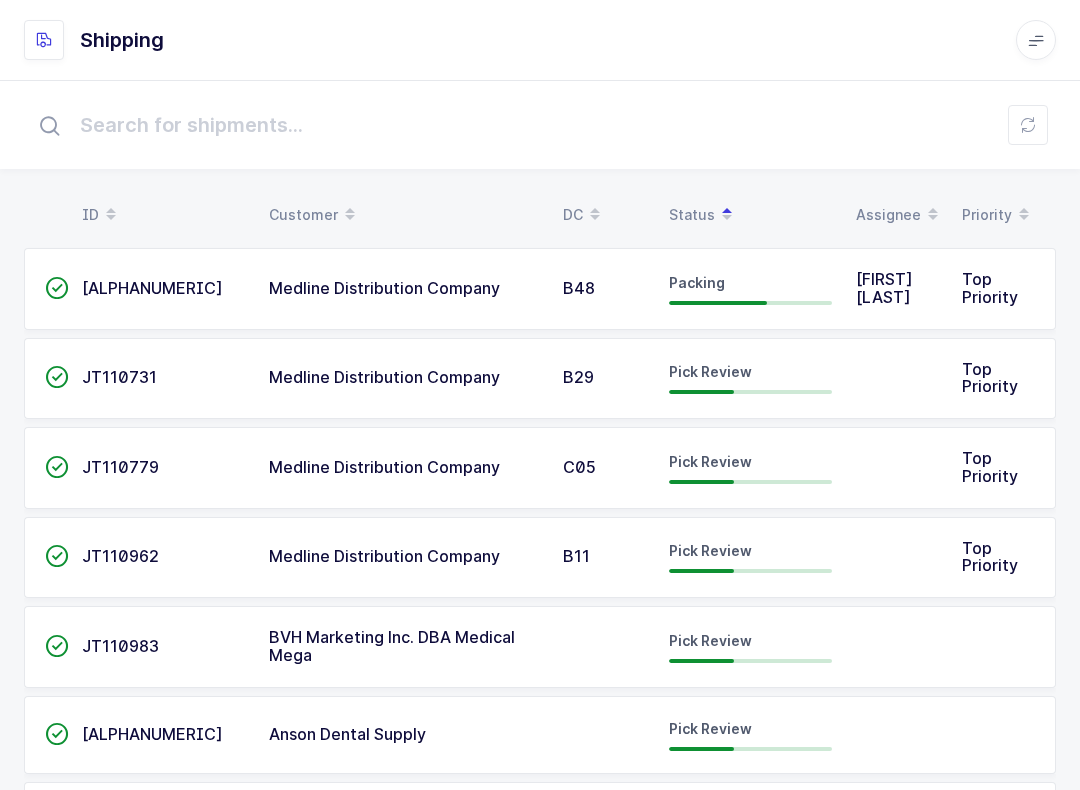click on "Pick Review" at bounding box center [710, 461] 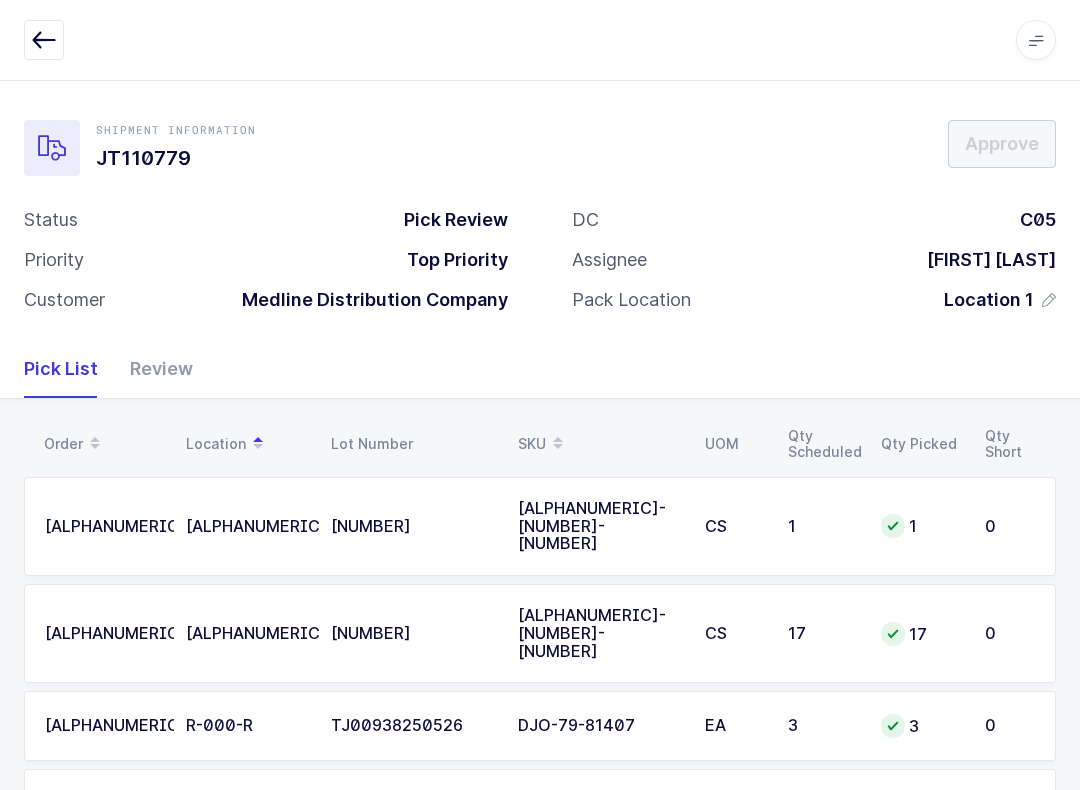 scroll, scrollTop: 36, scrollLeft: 0, axis: vertical 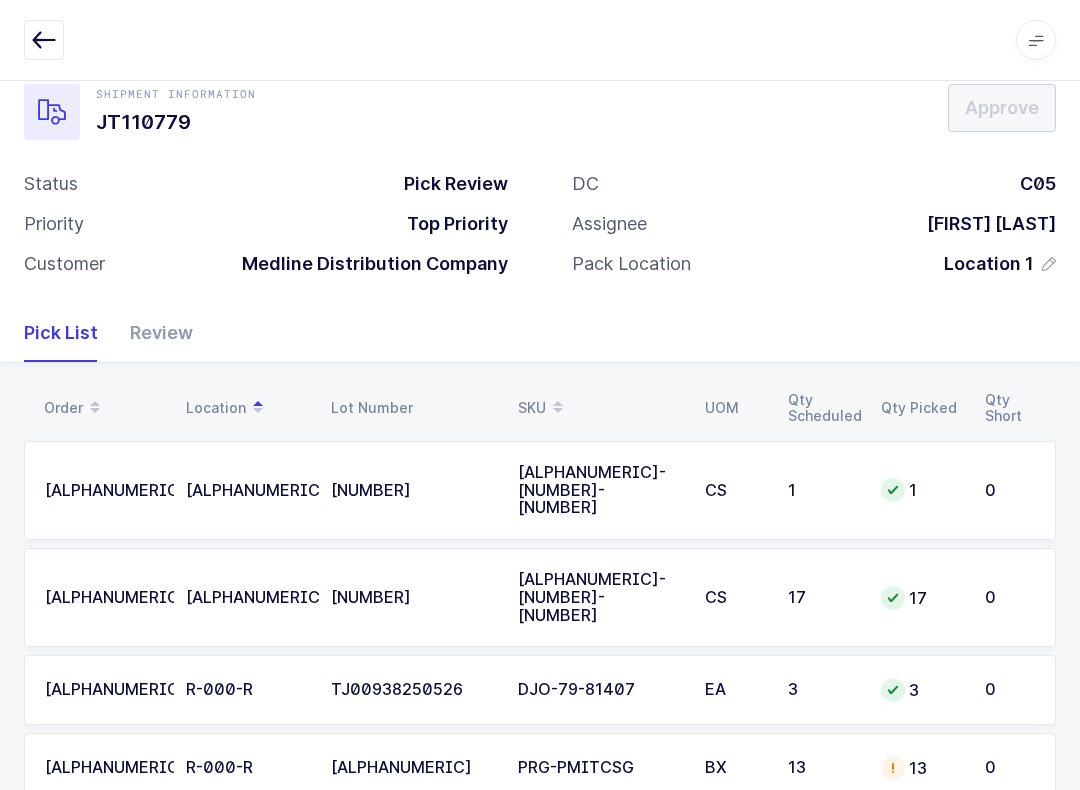 click on "Review" at bounding box center (153, 333) 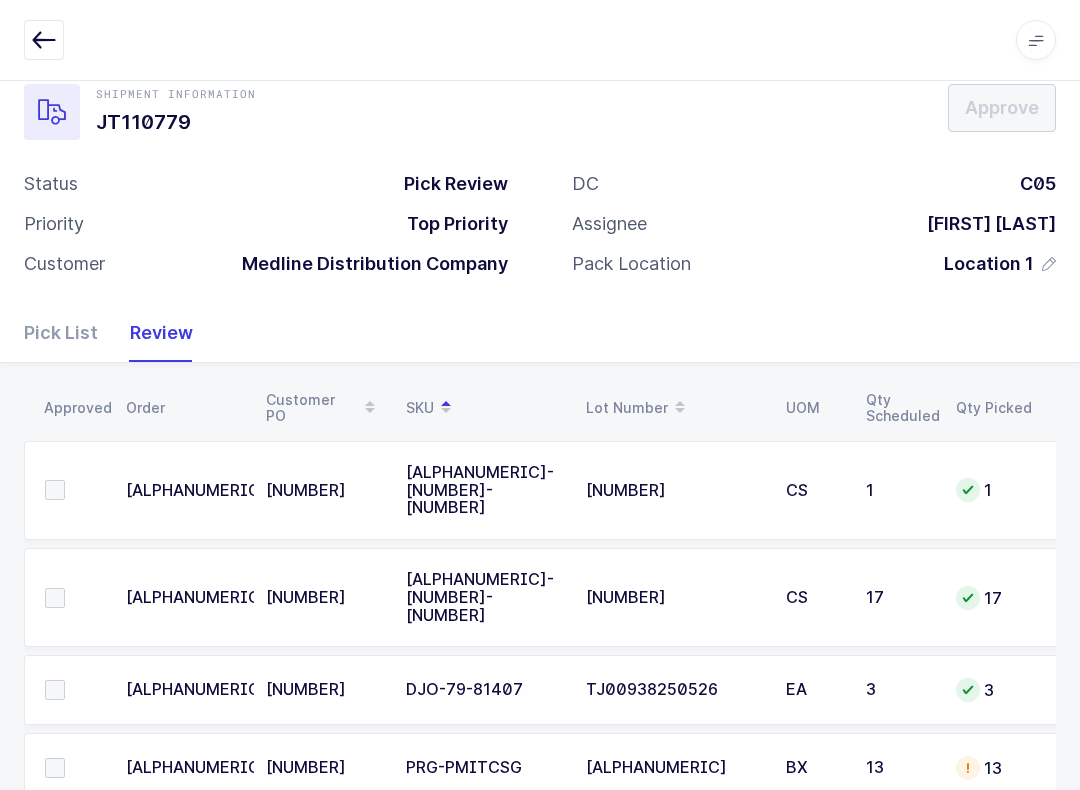 click at bounding box center (73, 690) 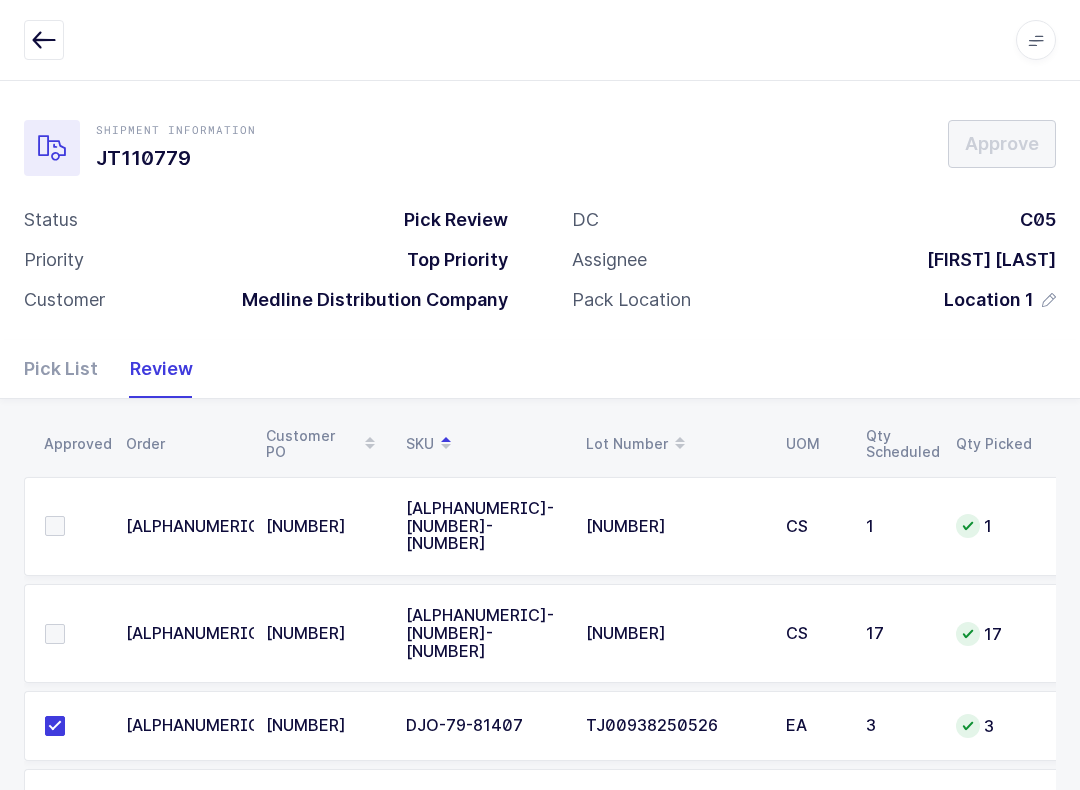 scroll, scrollTop: 36, scrollLeft: 0, axis: vertical 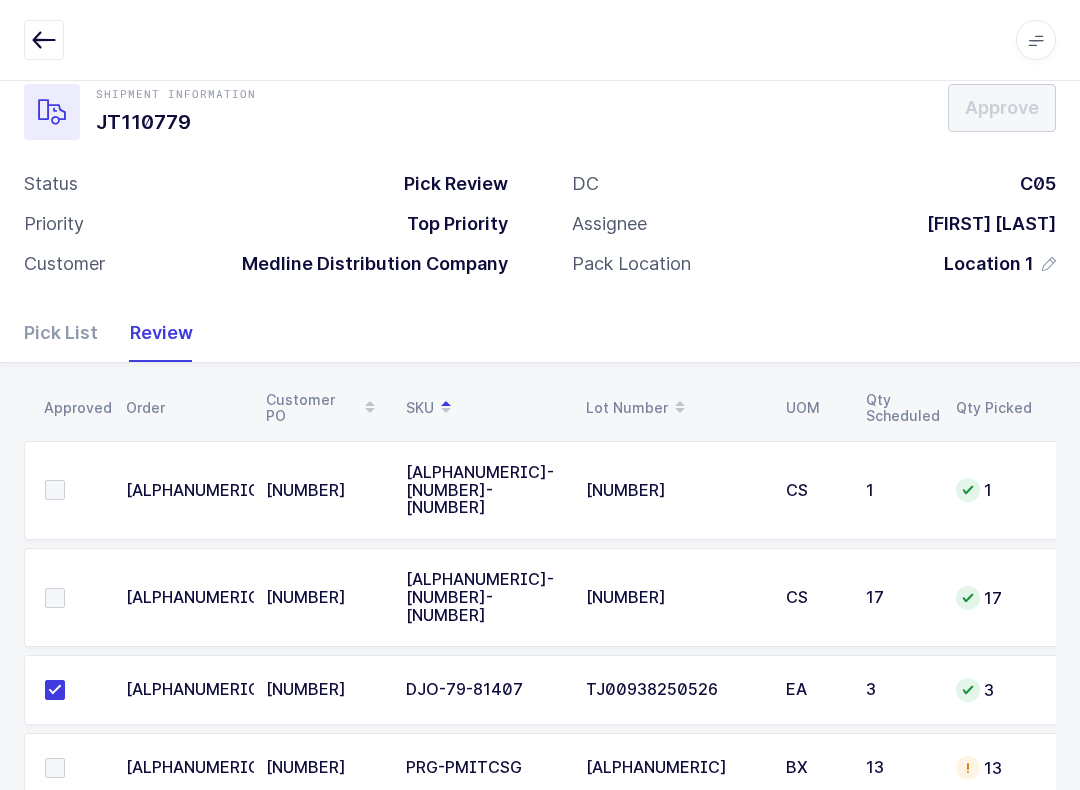click at bounding box center [55, 598] 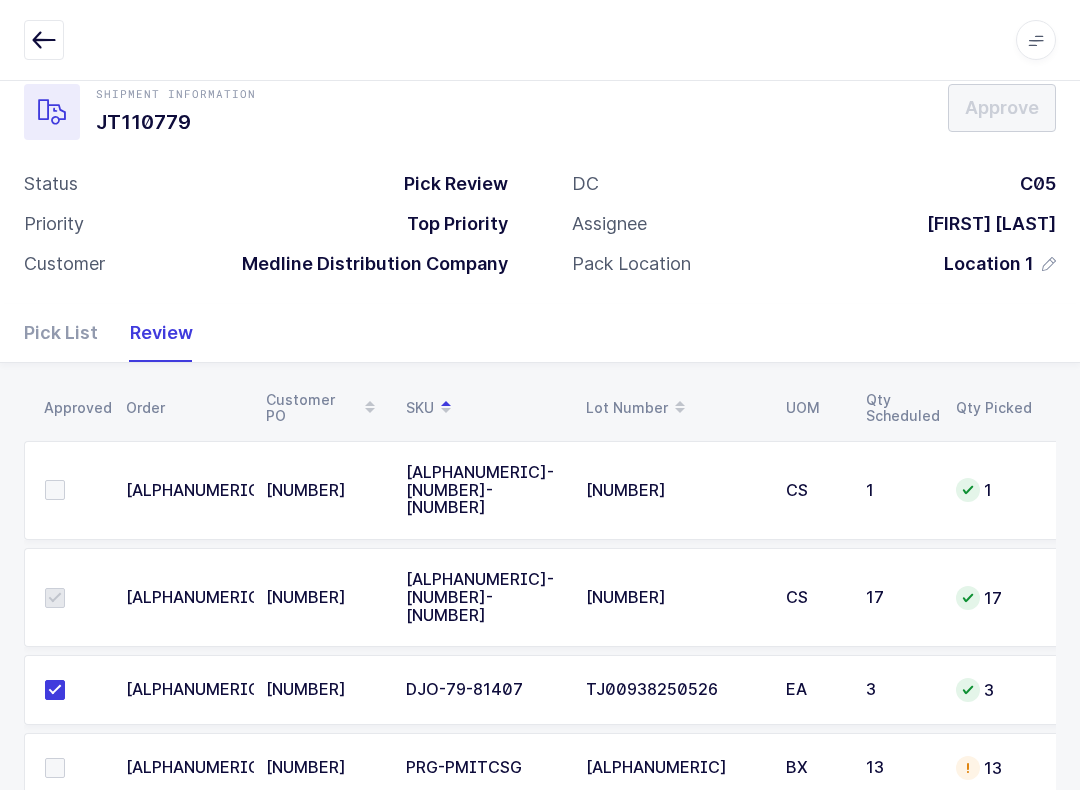 click at bounding box center [55, 490] 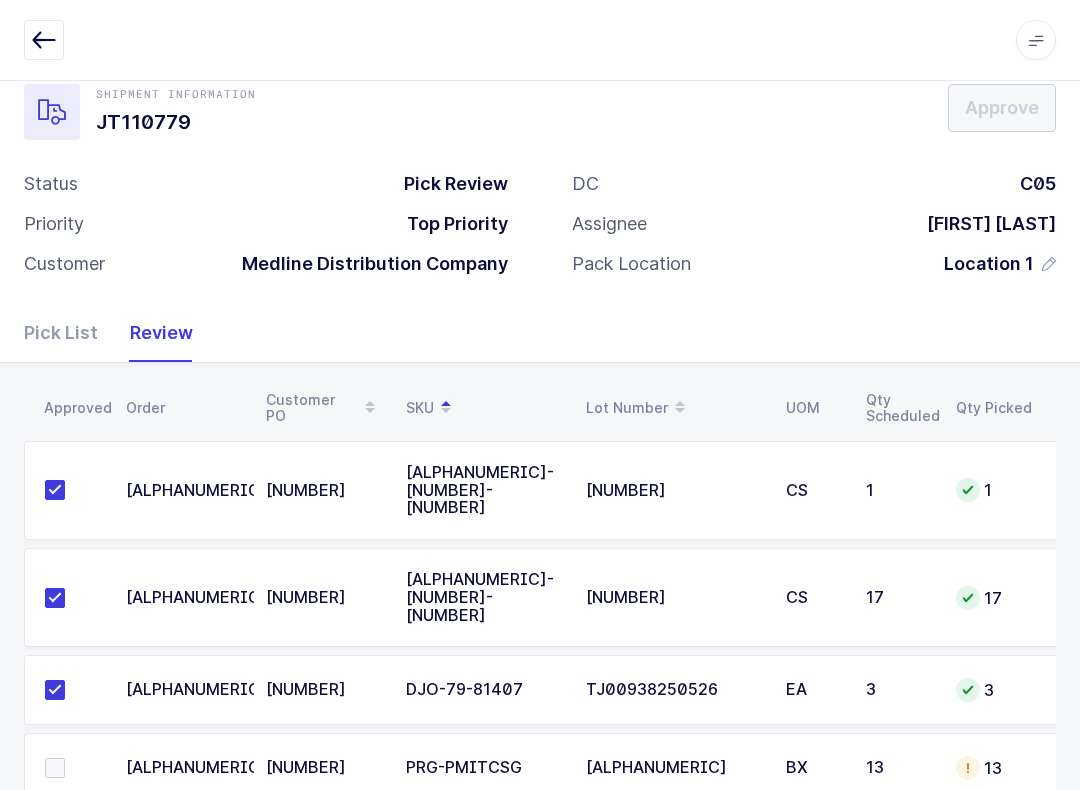 click at bounding box center [73, 768] 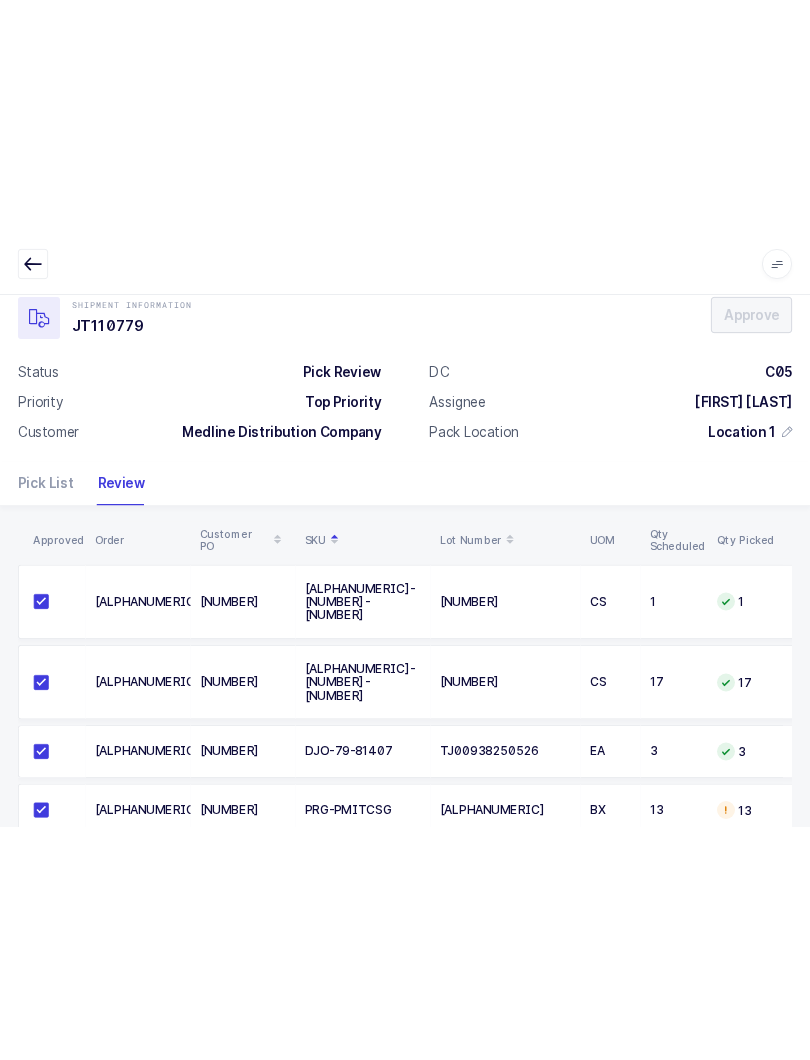 scroll, scrollTop: 0, scrollLeft: 0, axis: both 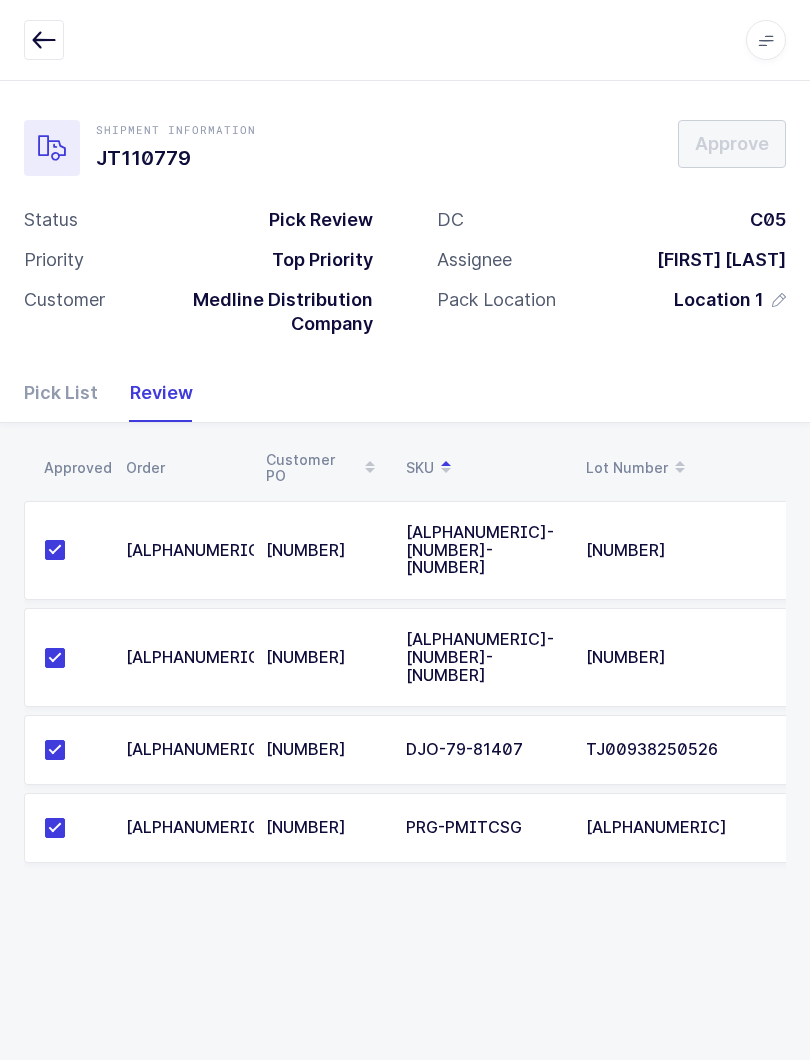 click at bounding box center (44, 40) 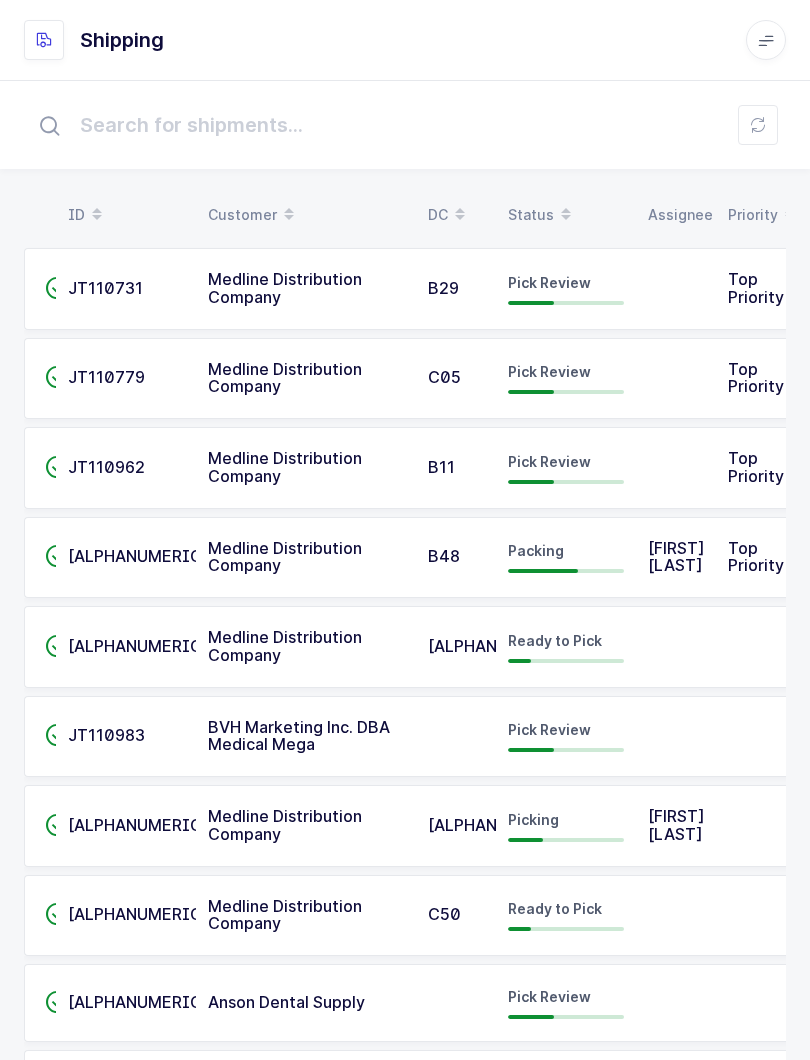 click at bounding box center [758, 125] 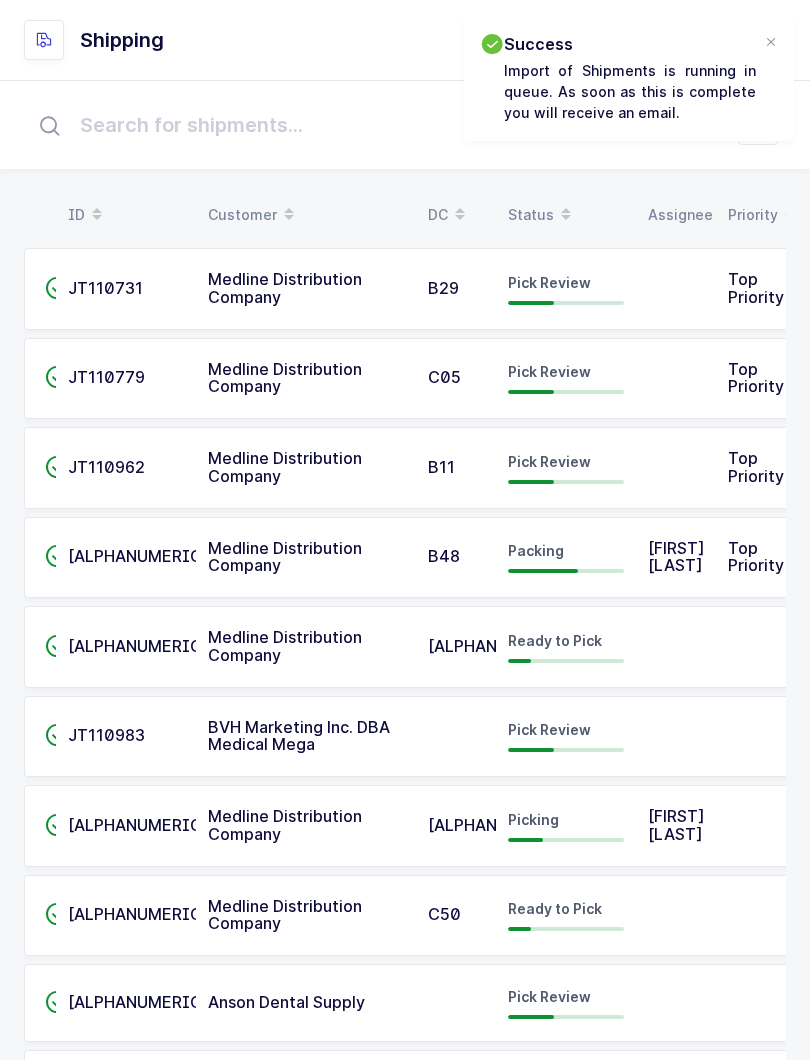 click on "Status" at bounding box center (566, 215) 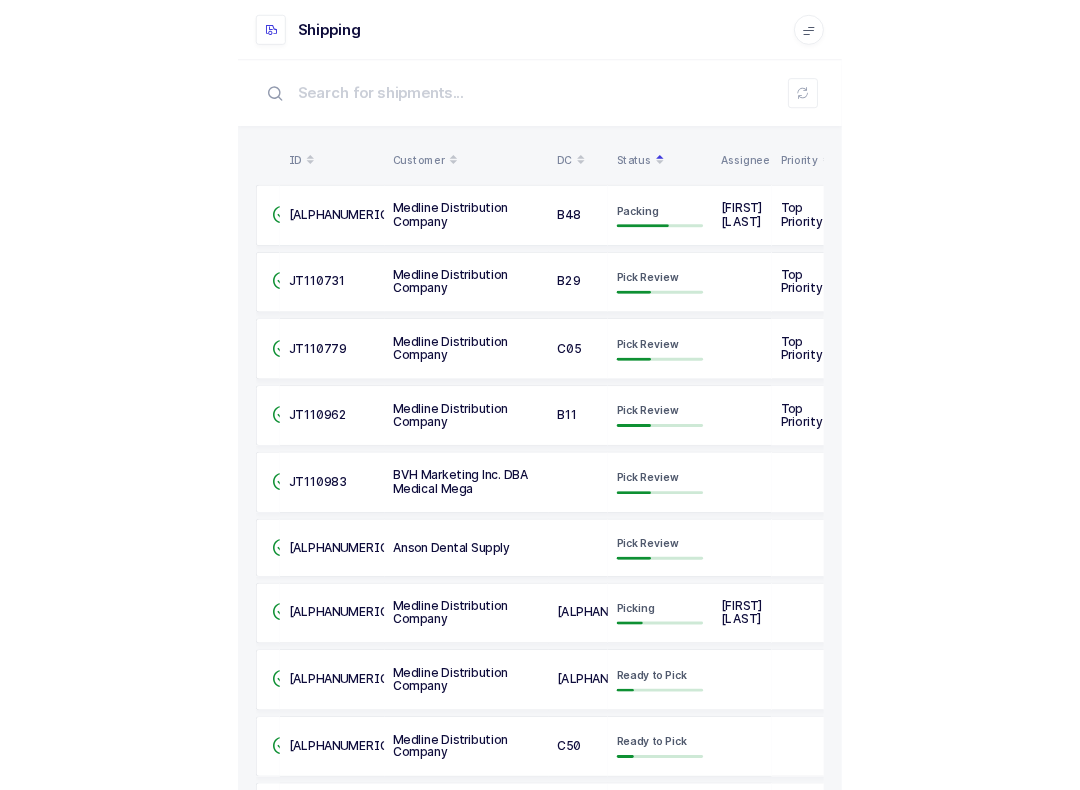 scroll, scrollTop: 0, scrollLeft: 0, axis: both 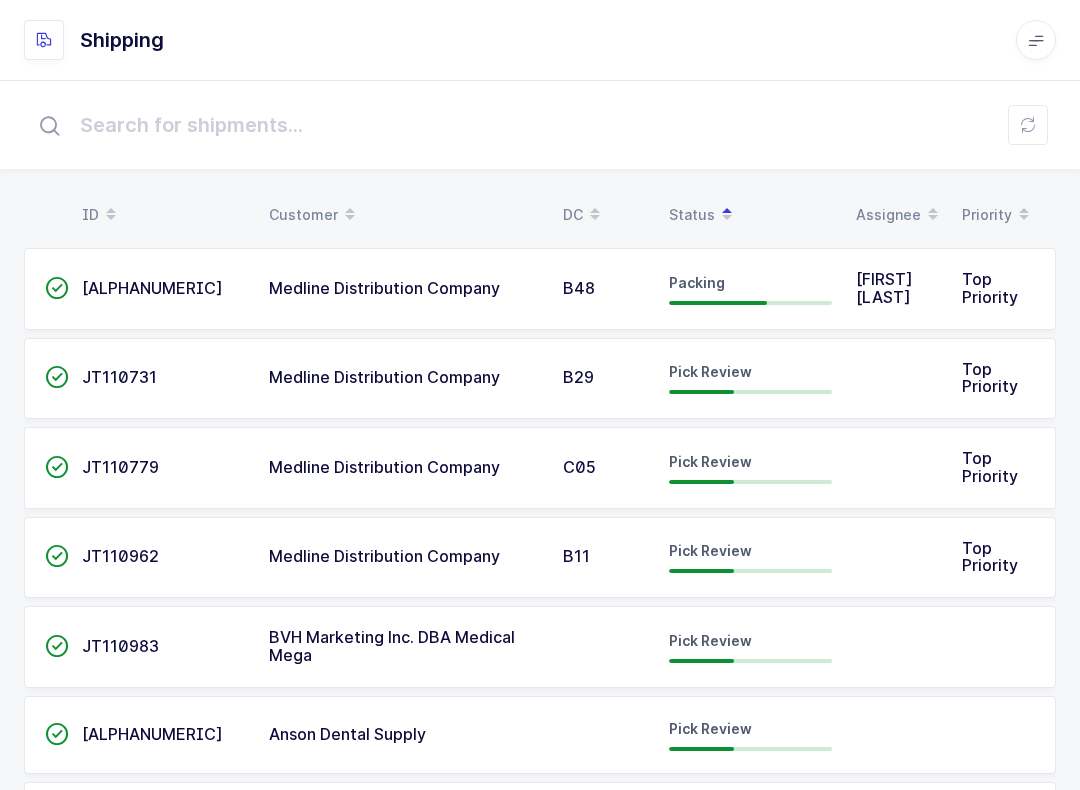 click at bounding box center (1028, 125) 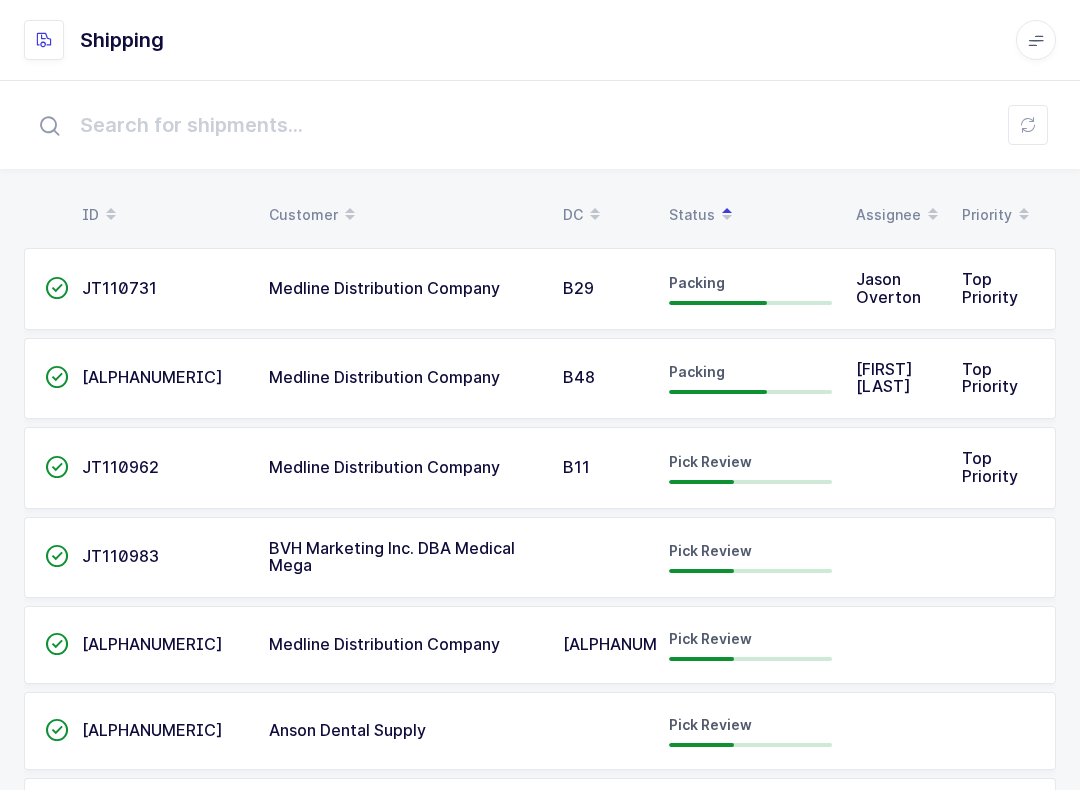 click on "Pick Review" at bounding box center [710, 638] 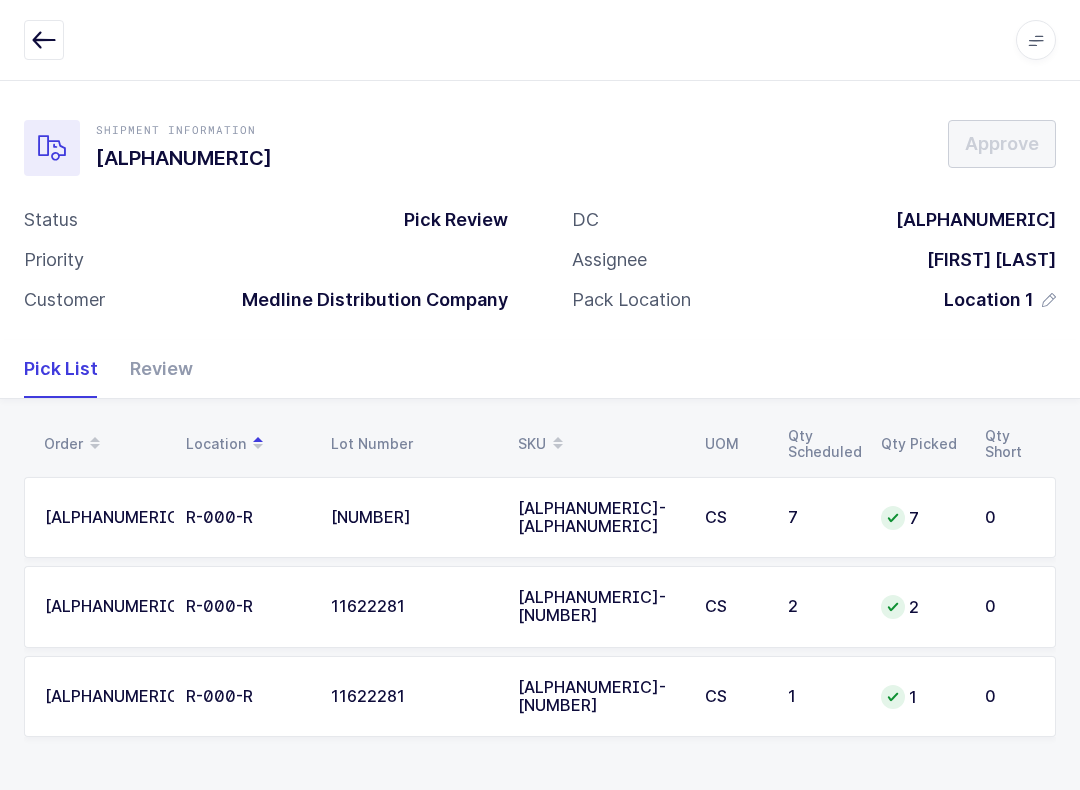 click on "Review" at bounding box center [153, 369] 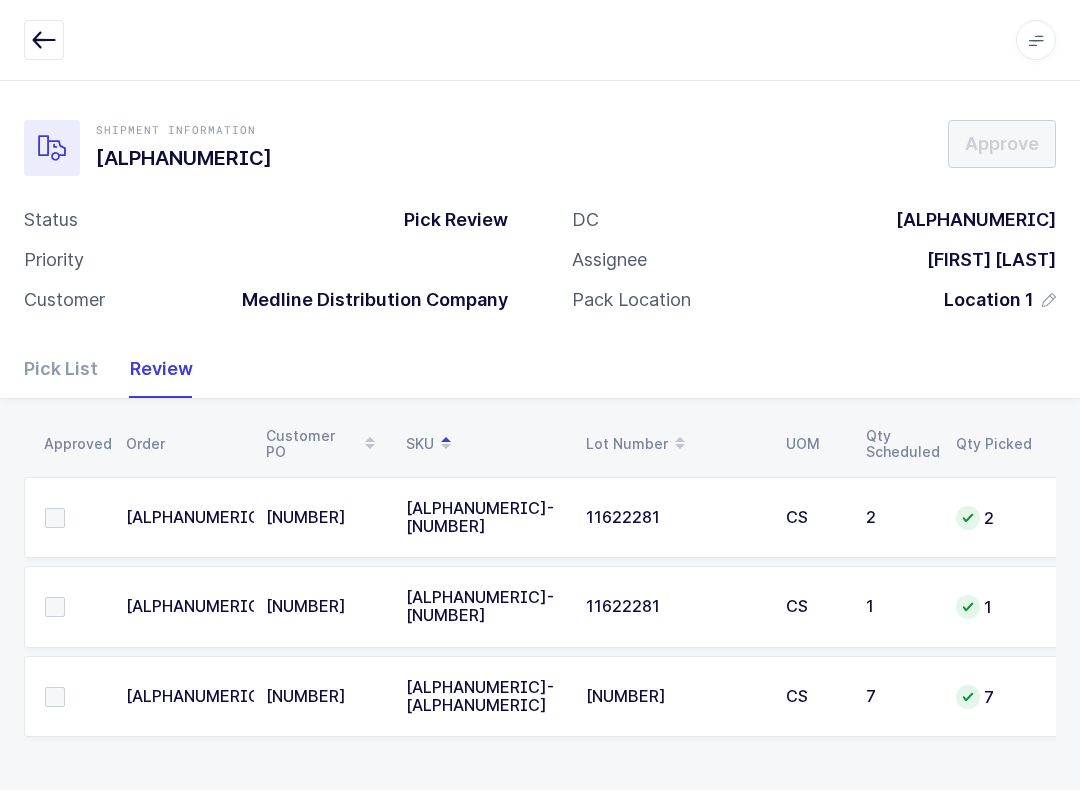 click at bounding box center [69, 697] 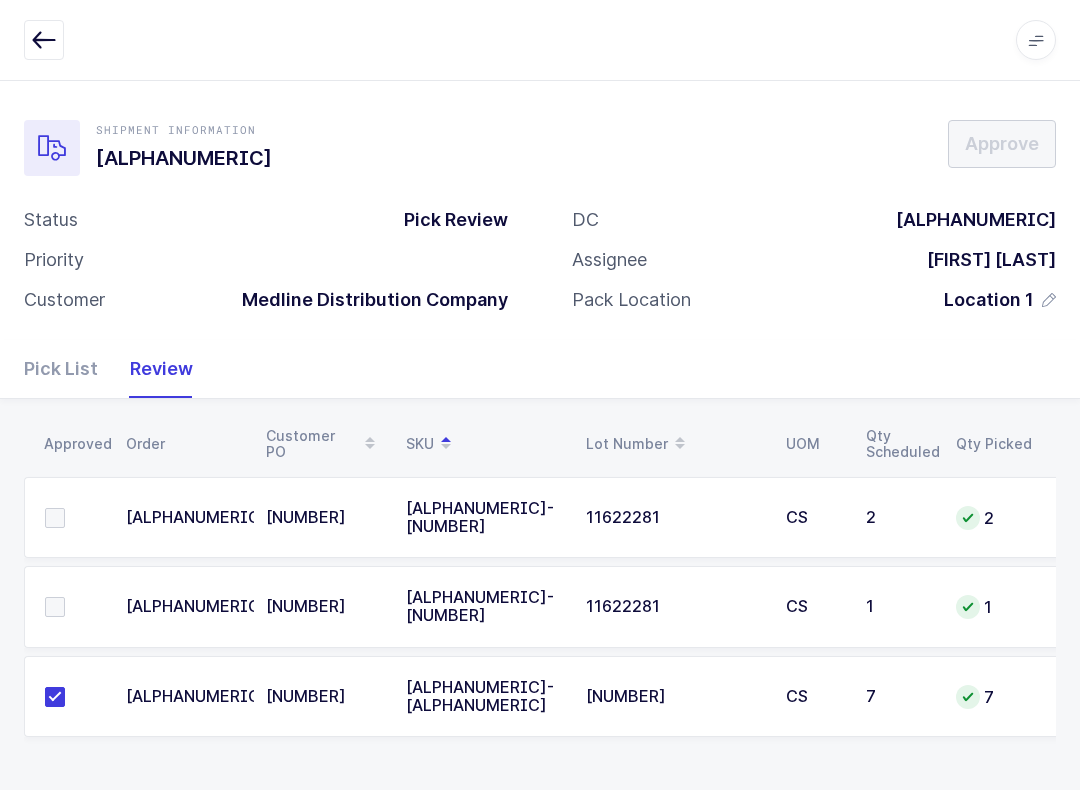 click at bounding box center (69, 518) 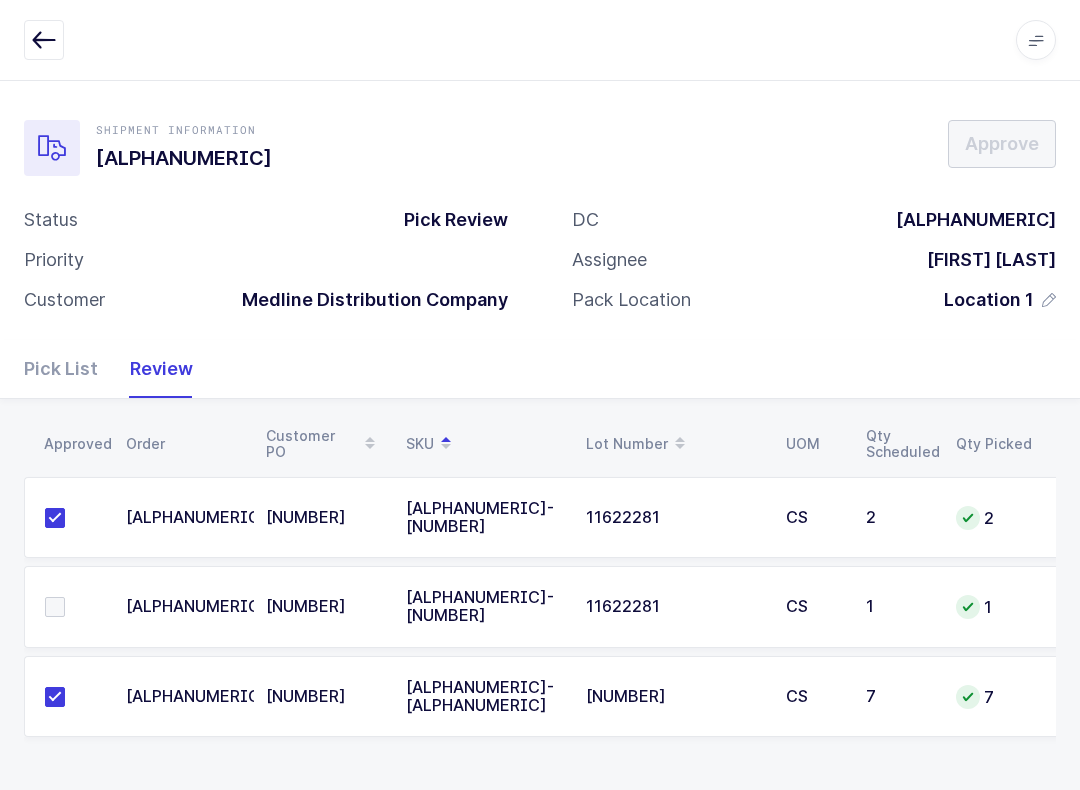 click at bounding box center [55, 607] 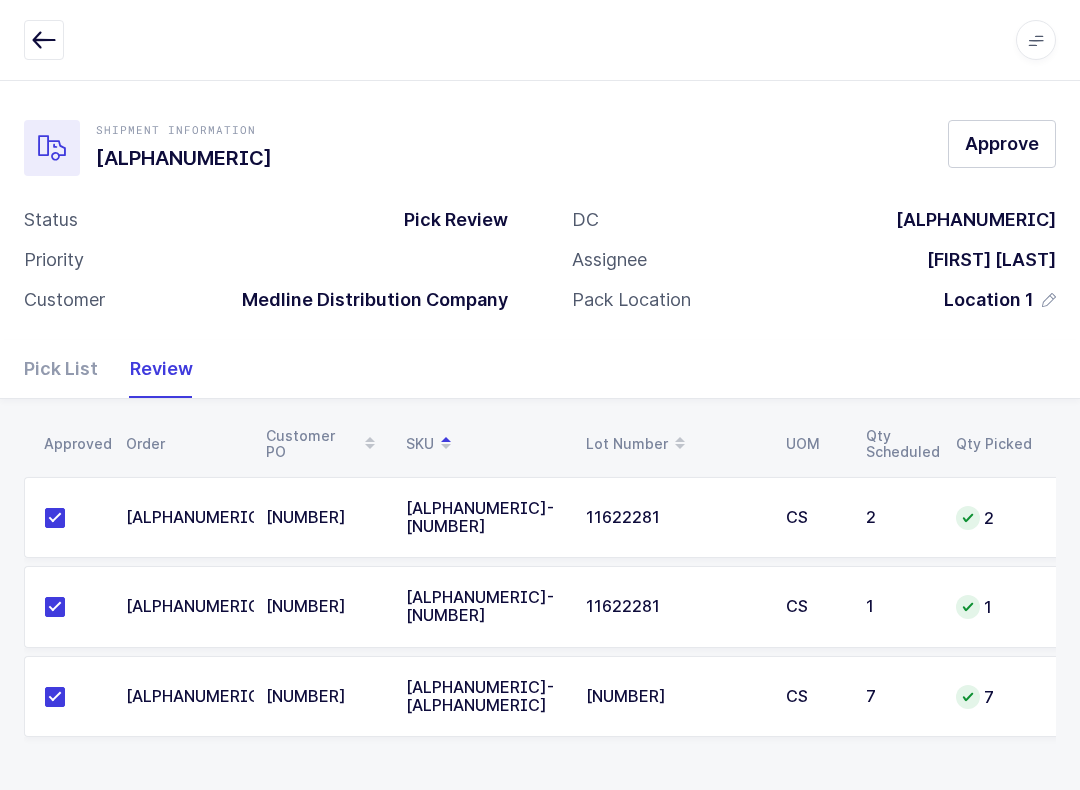 click on "Approve" at bounding box center [1002, 144] 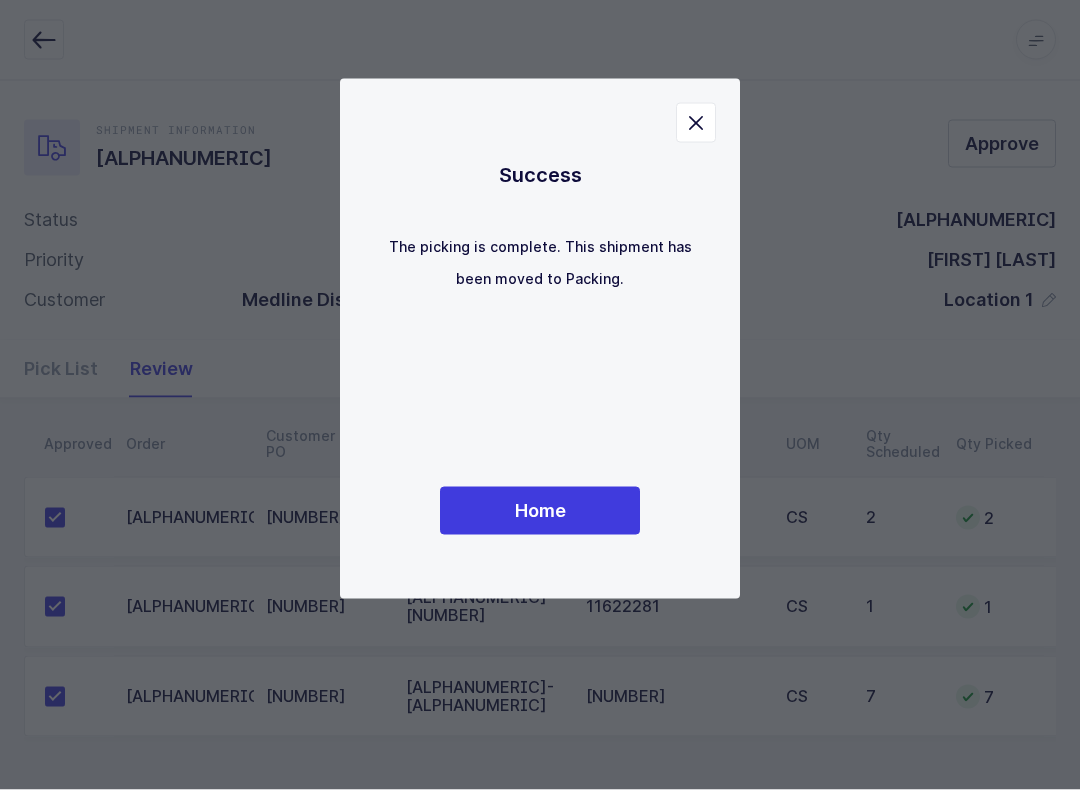 scroll, scrollTop: 20, scrollLeft: 0, axis: vertical 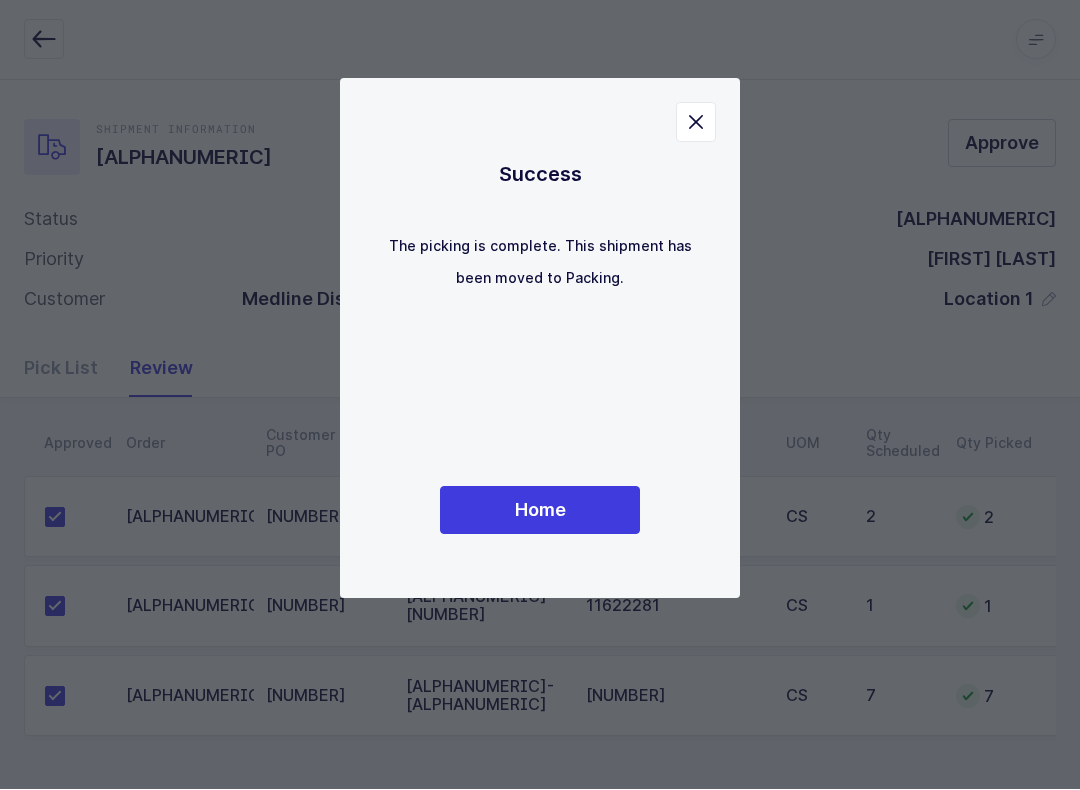 click on "Home" at bounding box center [540, 511] 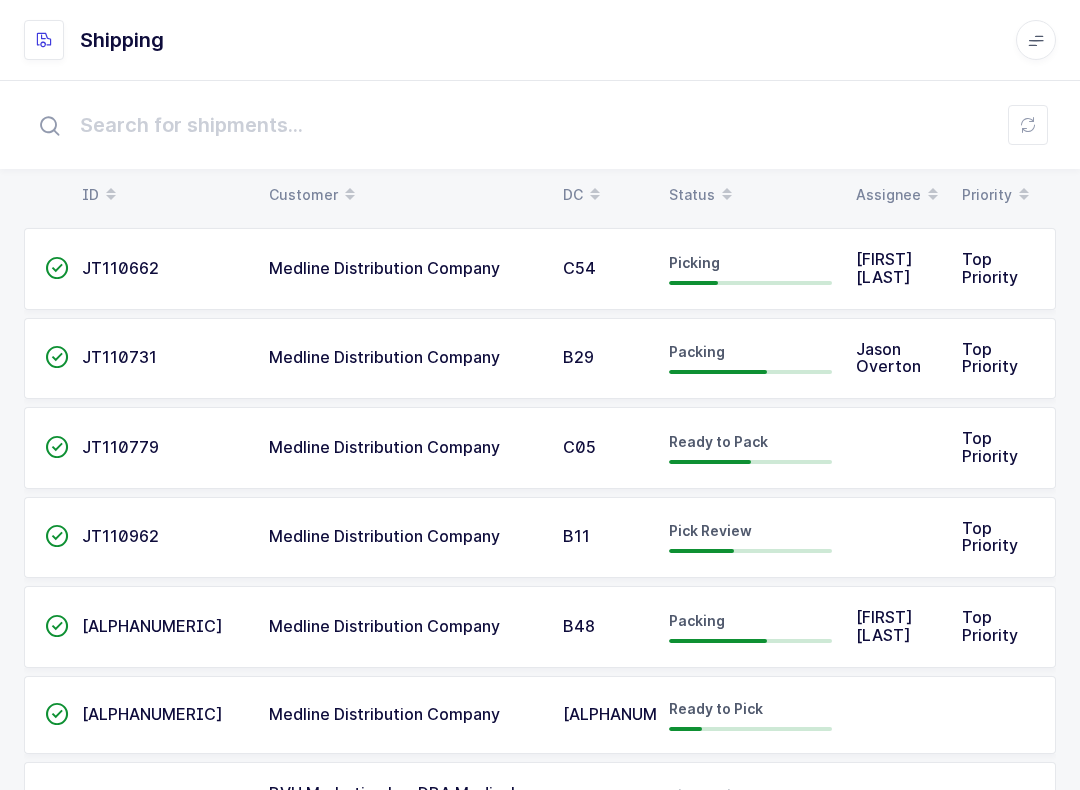 click on "Status" at bounding box center (750, 195) 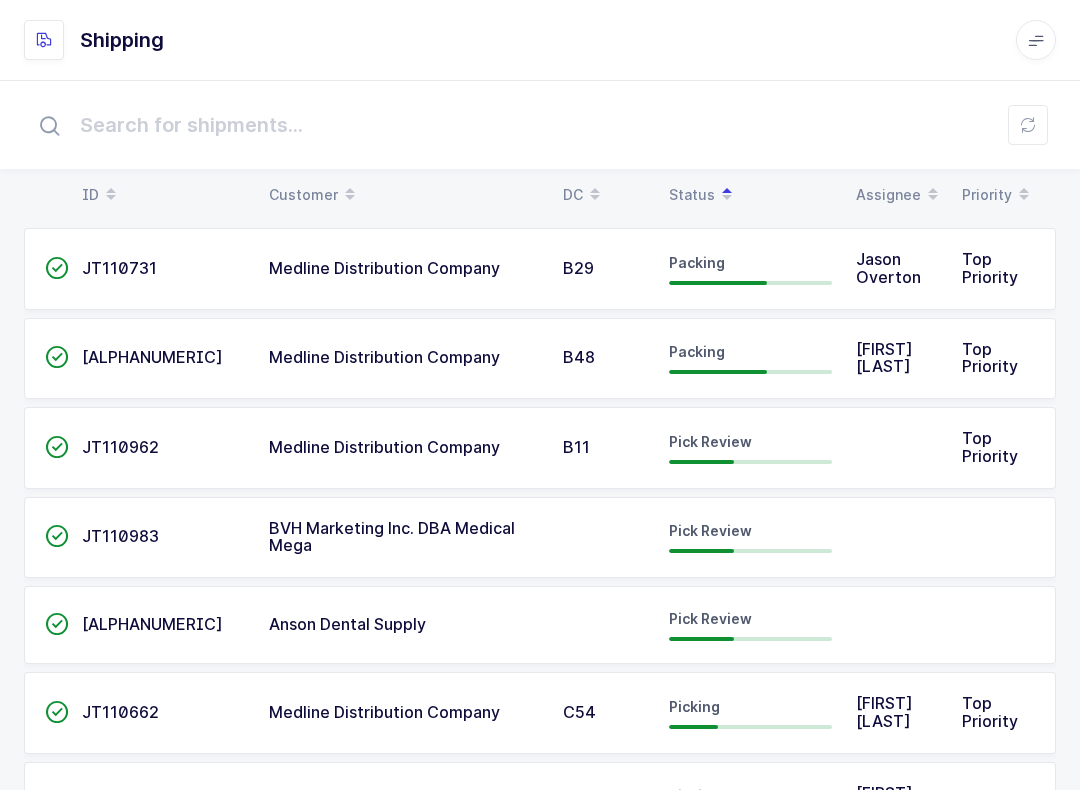 click on "BVH Marketing Inc. DBA Medical Mega" at bounding box center (404, 538) 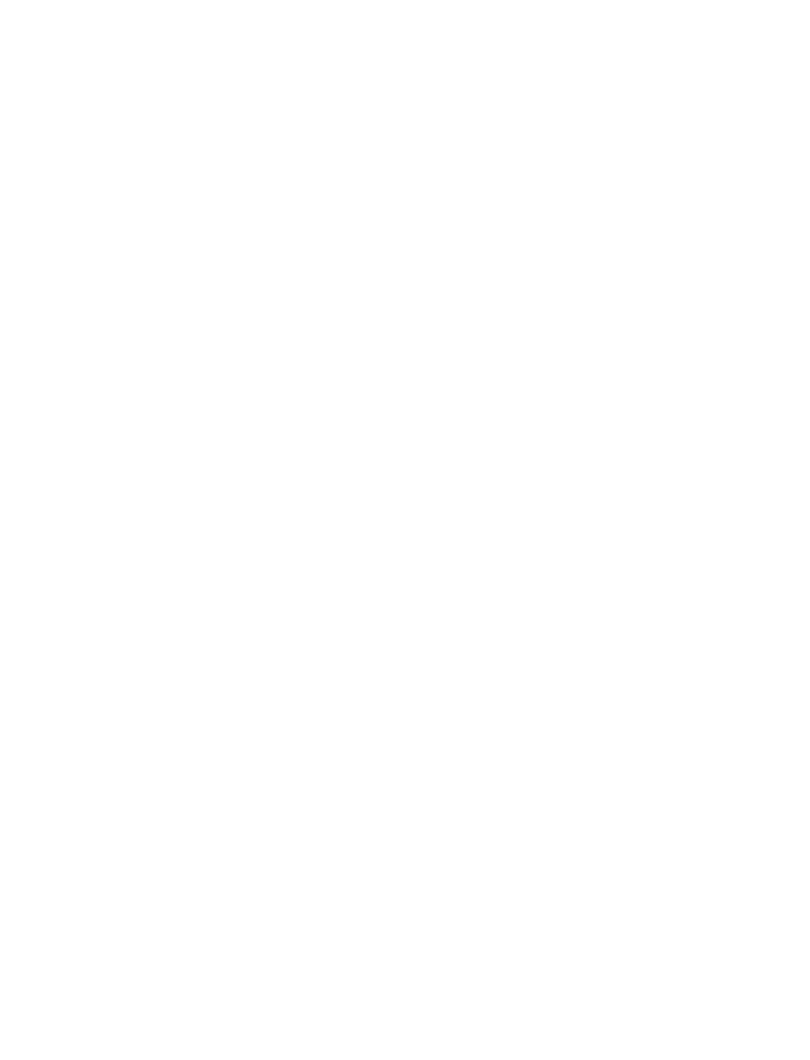 scroll, scrollTop: 0, scrollLeft: 0, axis: both 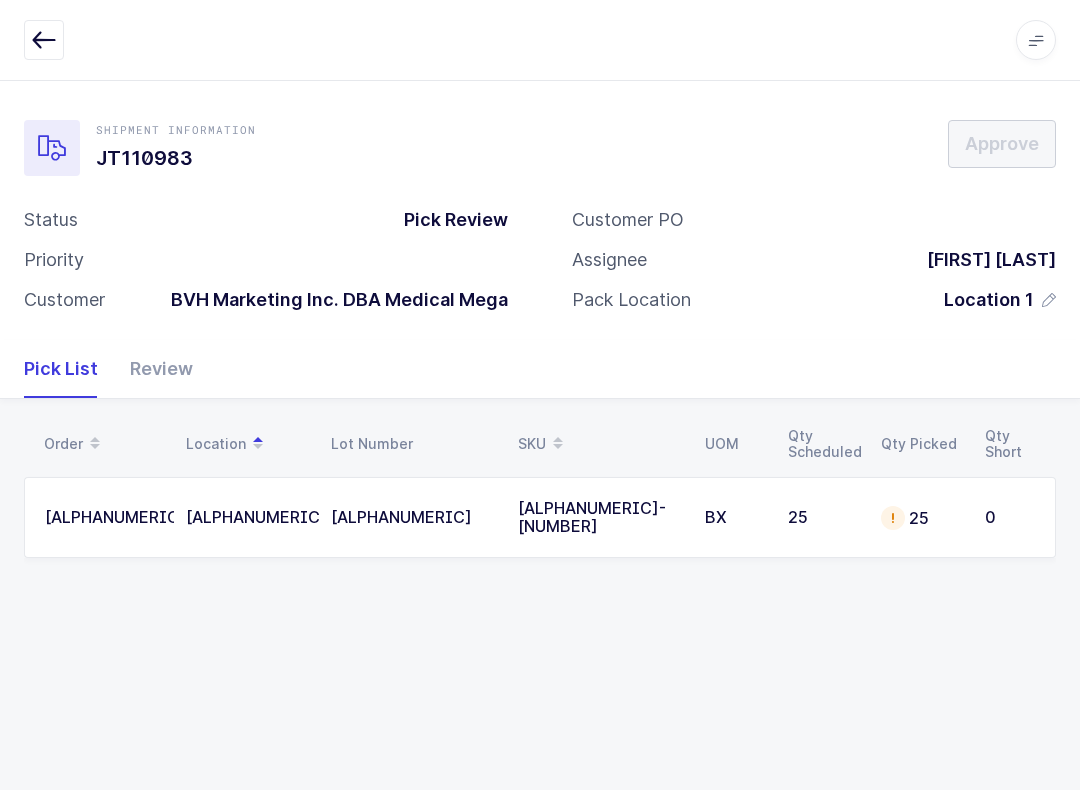 click on "Review" at bounding box center (153, 369) 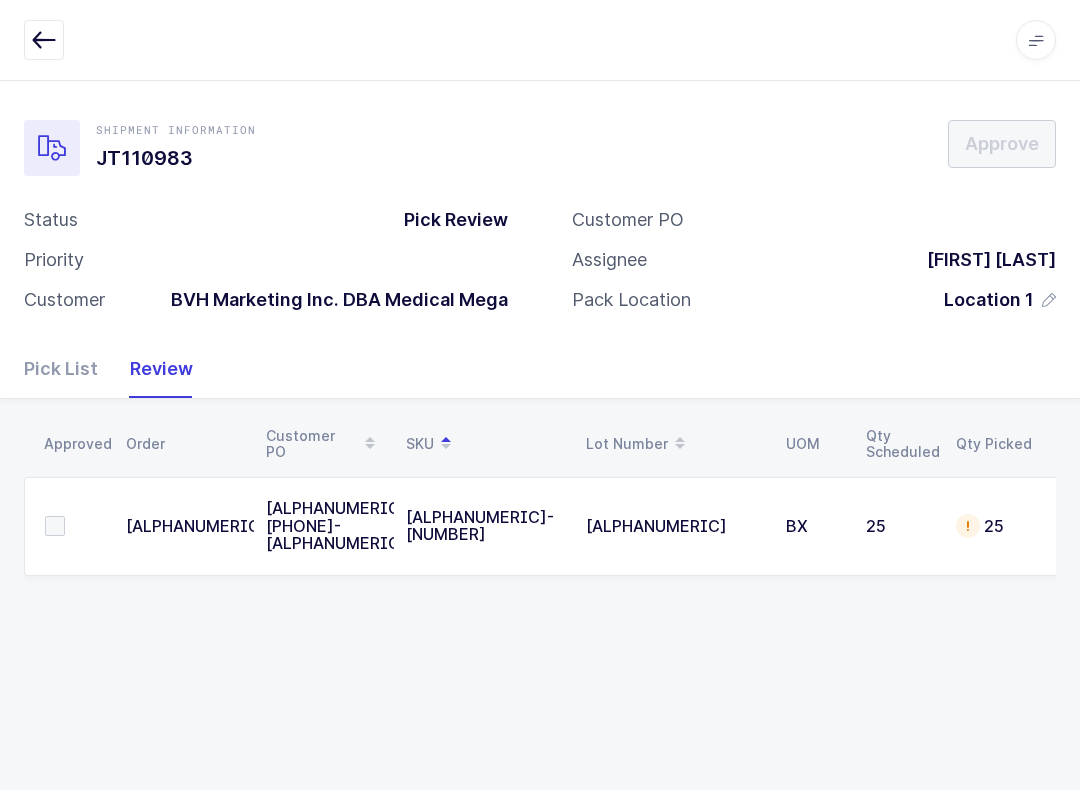 click on "[ALPHANUMERIC]" at bounding box center (184, 526) 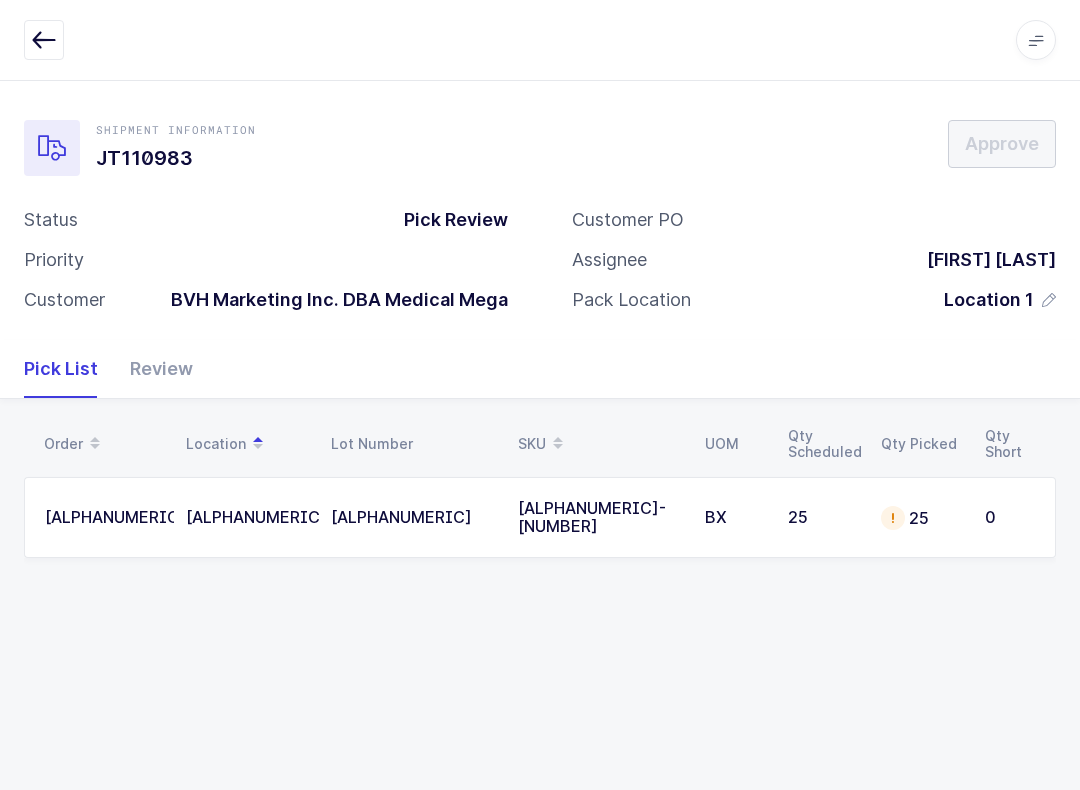 click on "25" at bounding box center [822, 518] 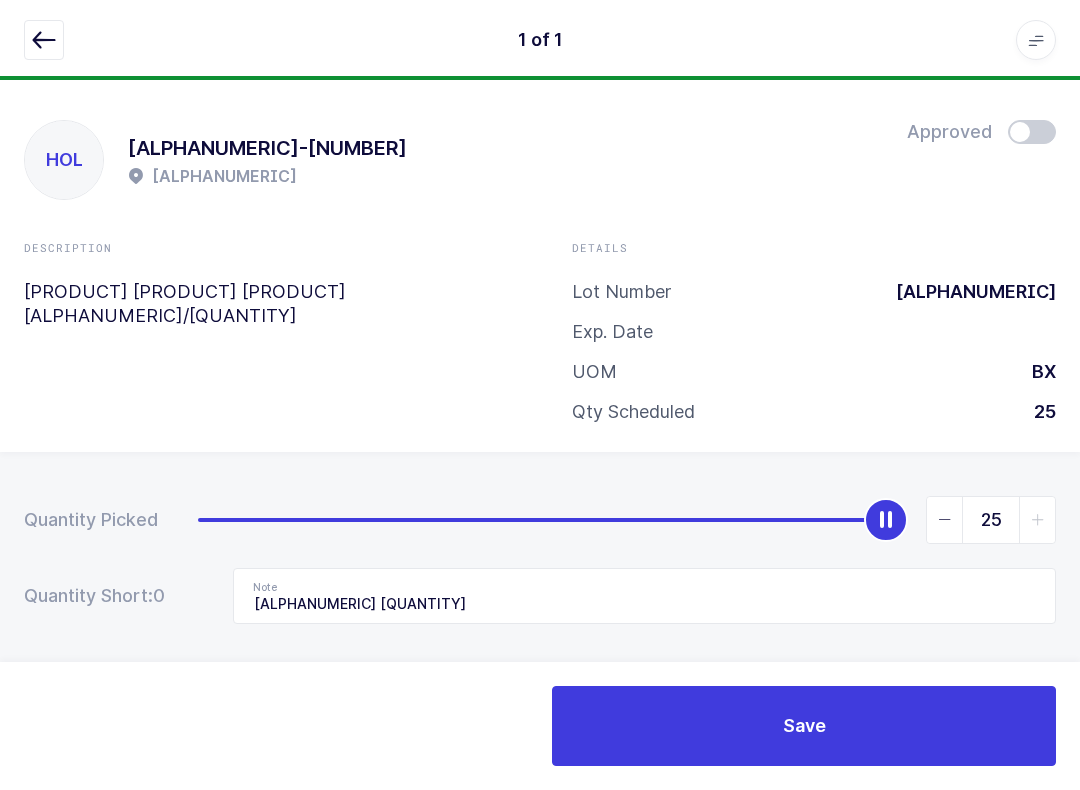 click at bounding box center (44, 40) 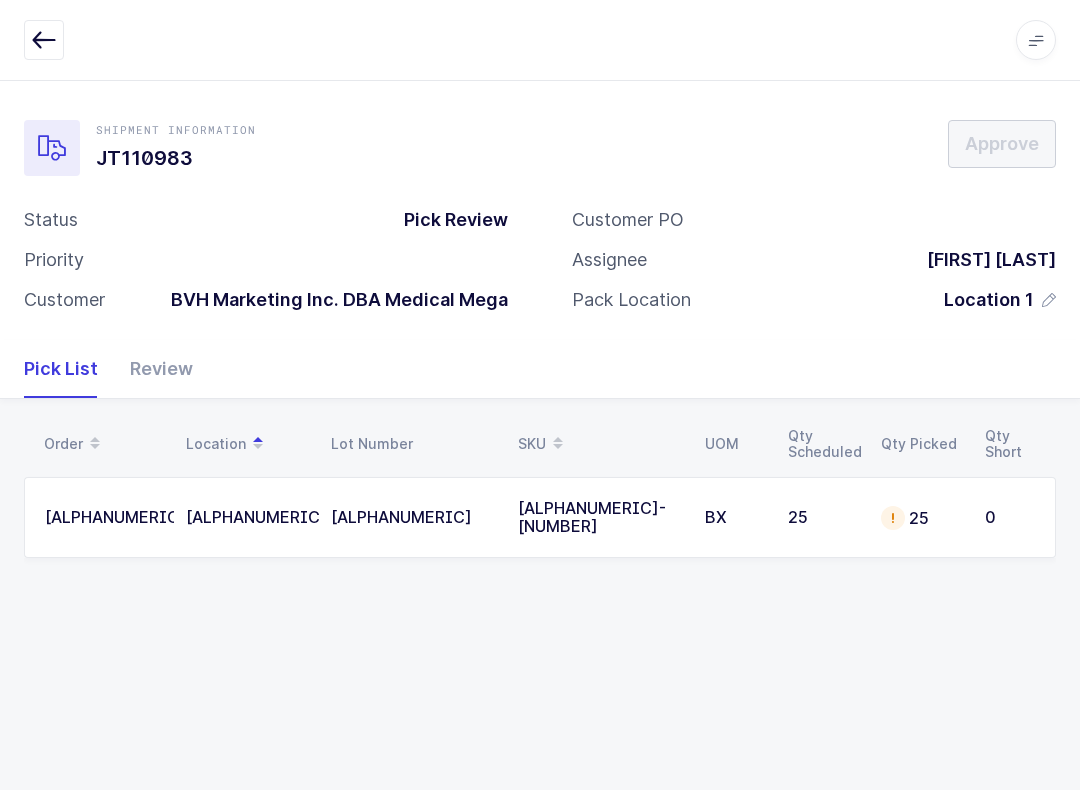click on "Review" at bounding box center [153, 369] 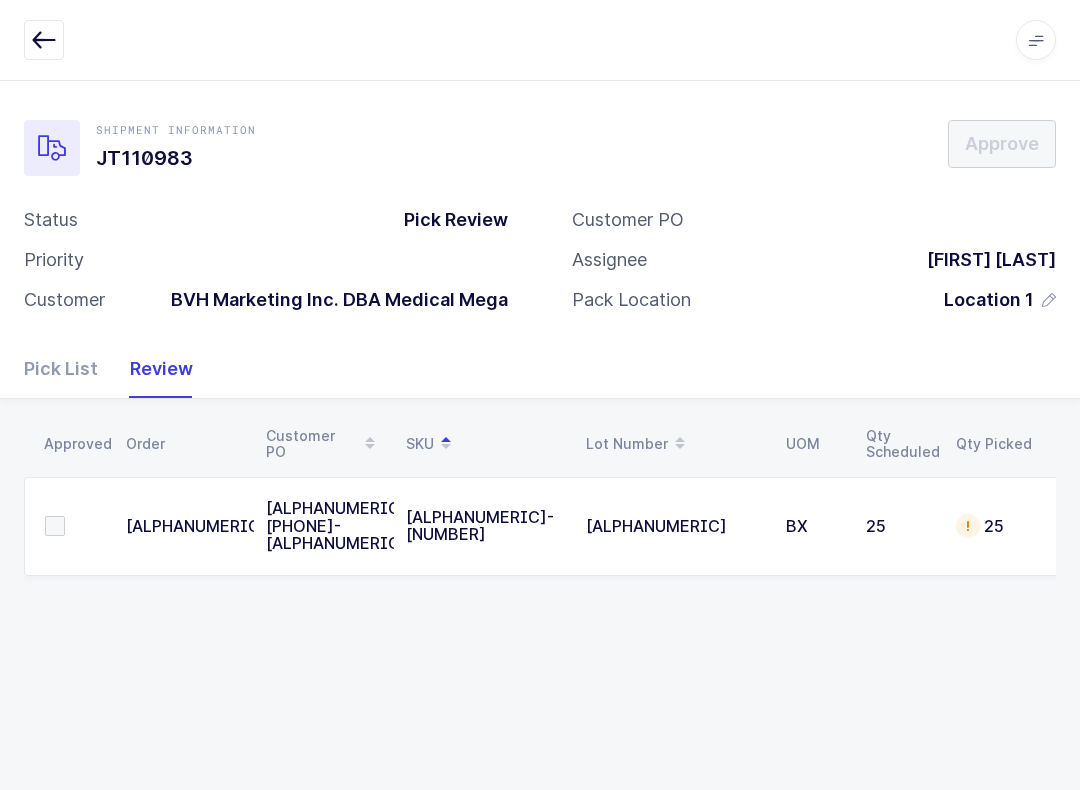 click at bounding box center (73, 526) 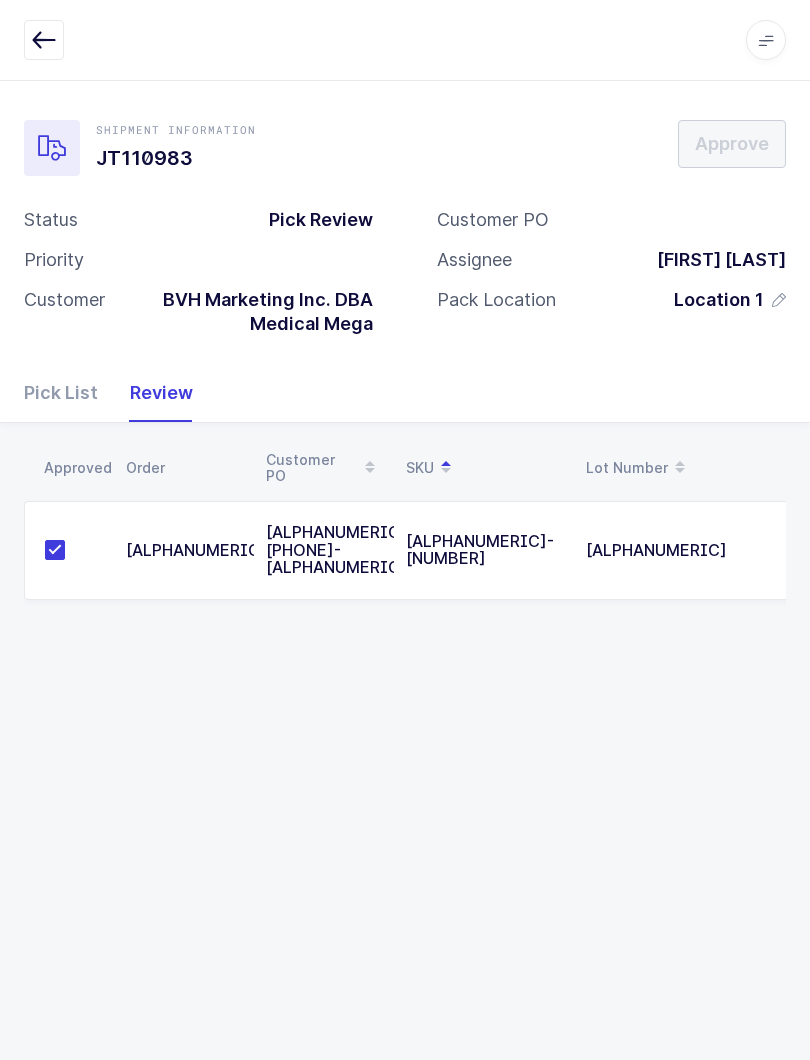 click at bounding box center (44, 40) 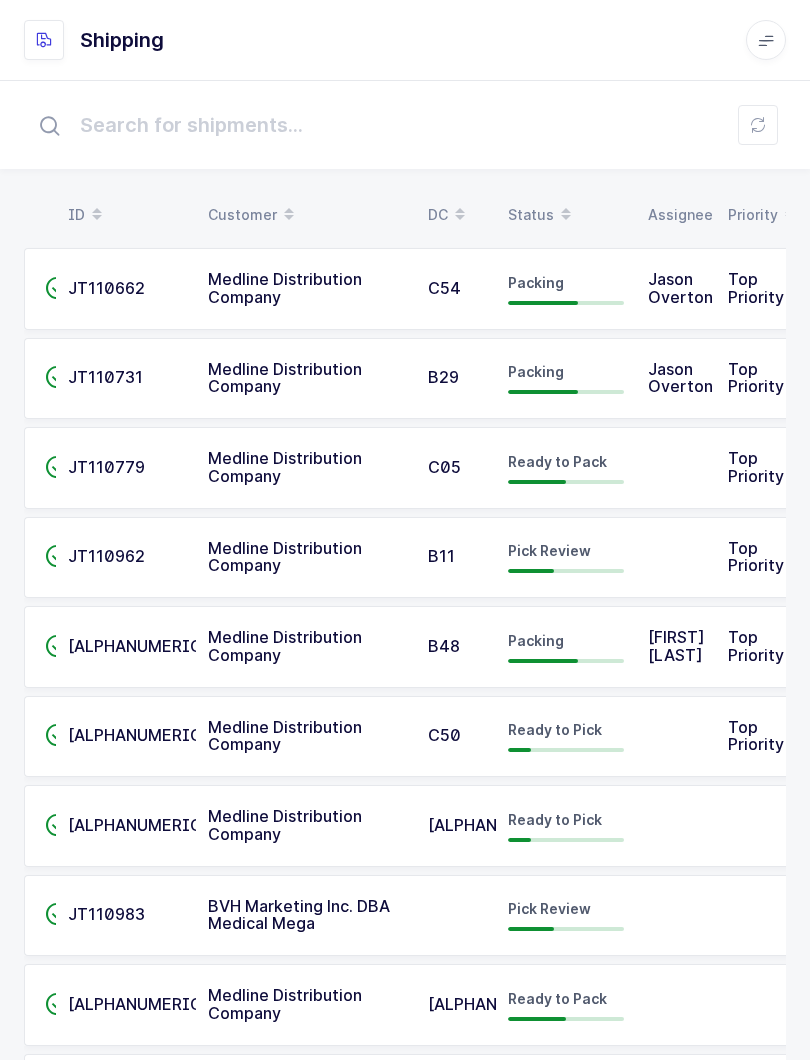 click on "Status" at bounding box center (566, 215) 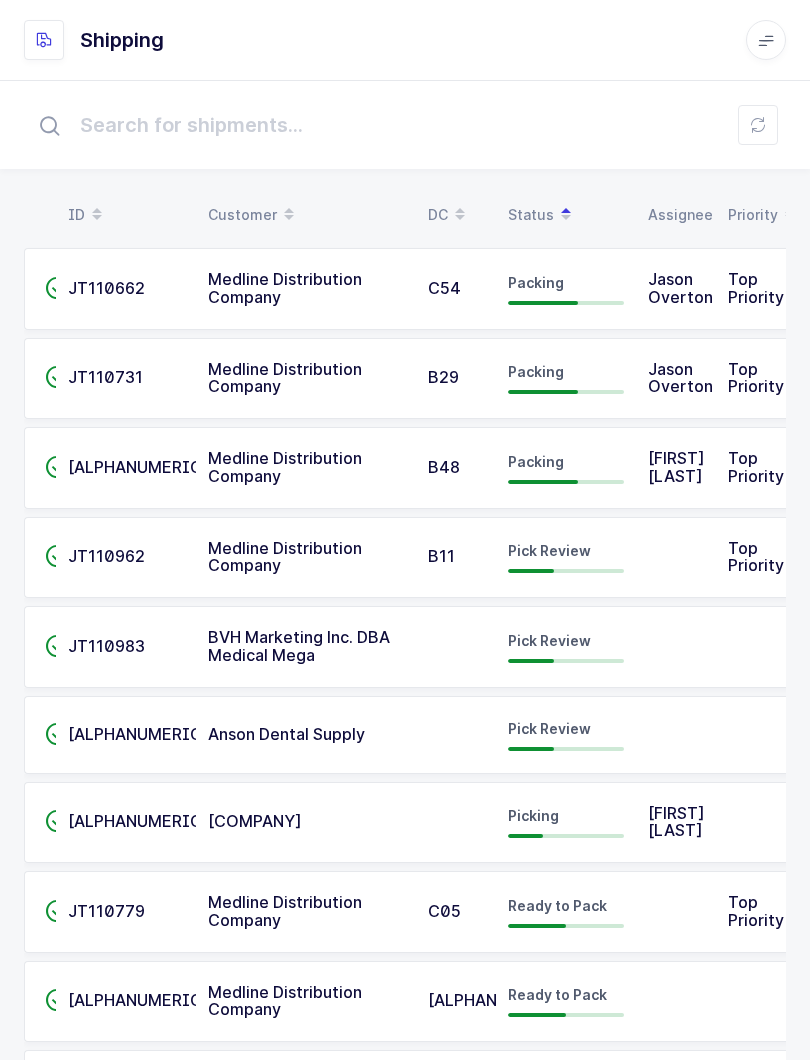 click on "Ready to Pack" at bounding box center (557, 905) 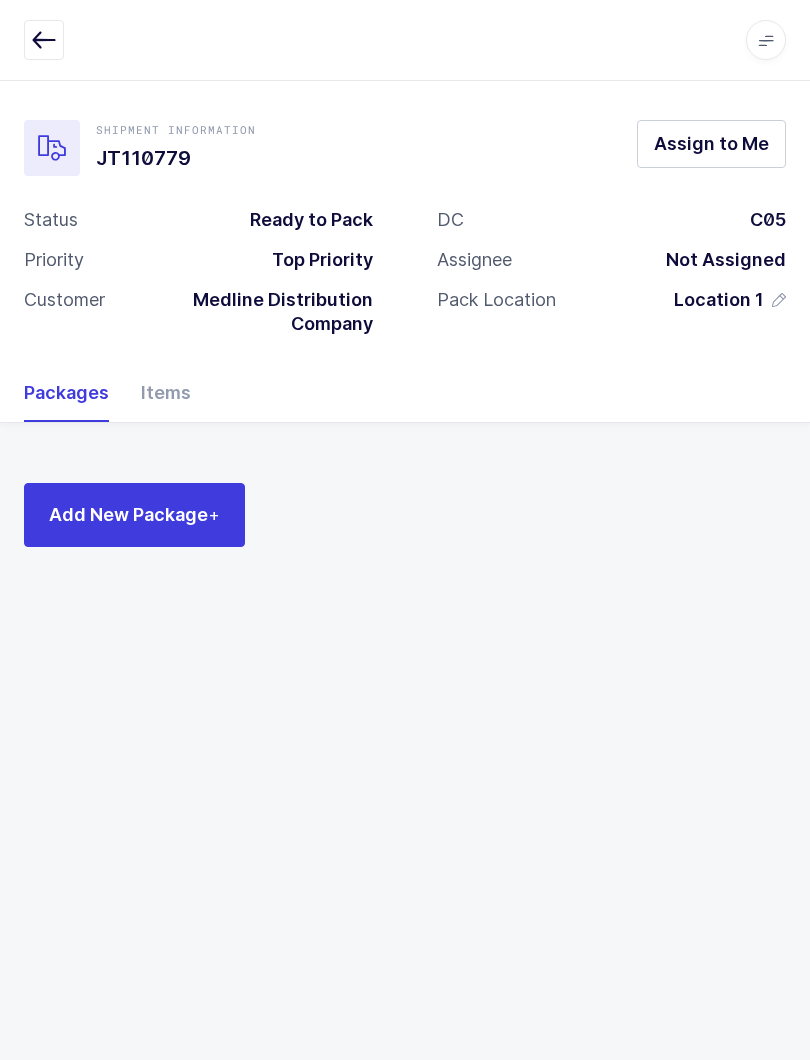 click on "Items" at bounding box center (158, 393) 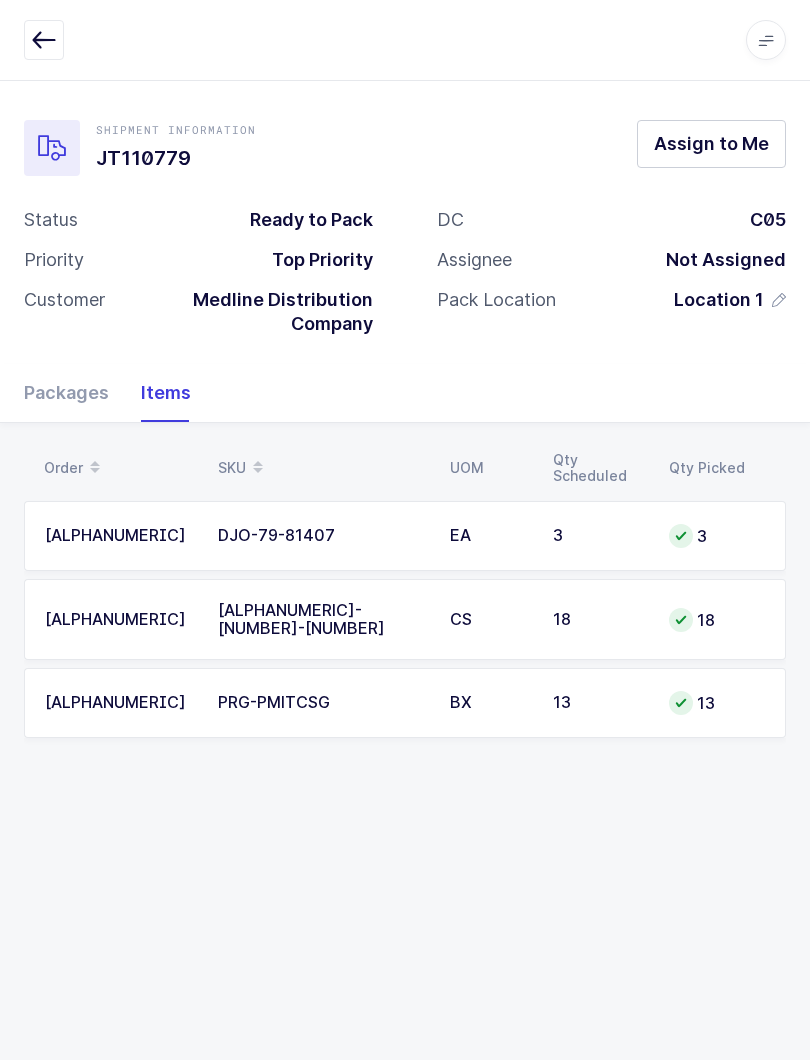 click on "Packages" at bounding box center (74, 393) 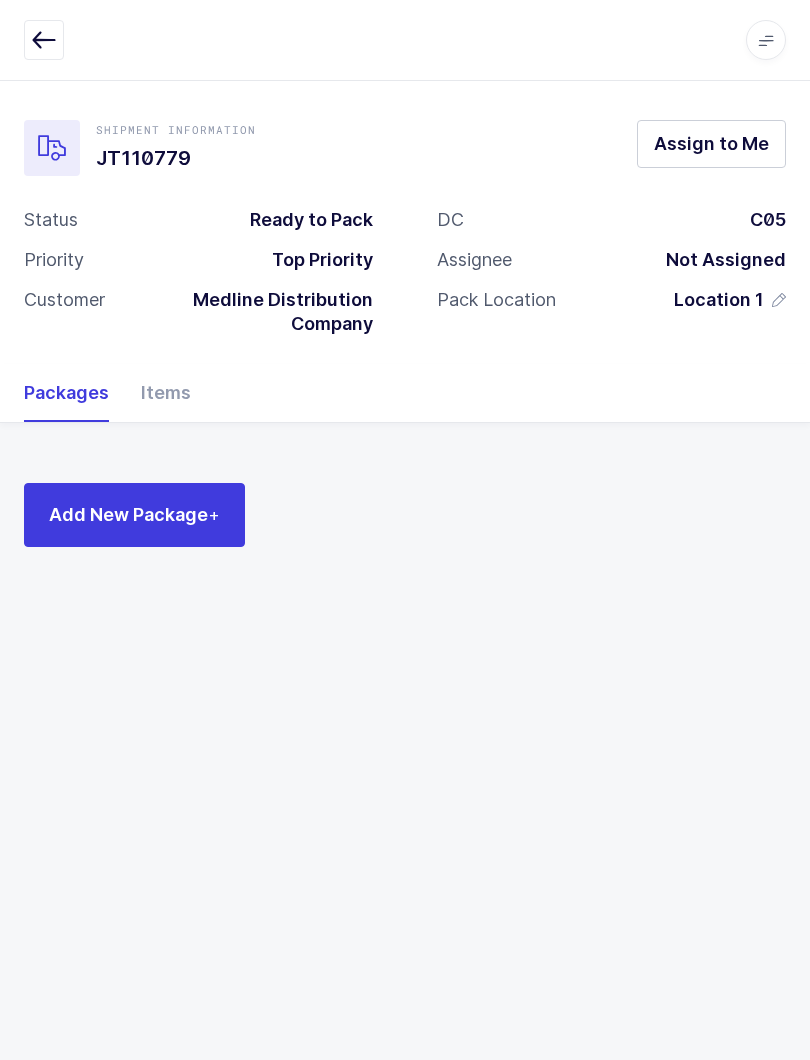 click on "Items" at bounding box center (158, 393) 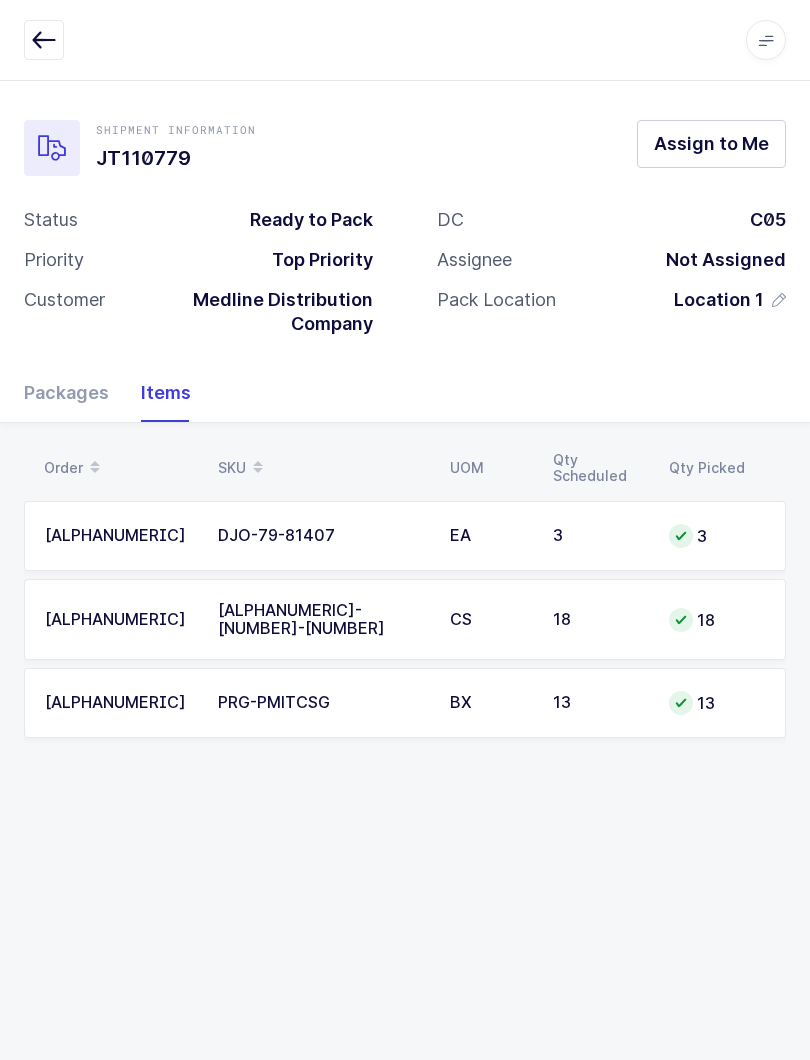 click on "Apps
Core
Warehouse
Admin
Mission Control
Purchasing
[FIRST] [LAST]
Logout
Account
[FIRST] [LAST]
[FIRST] [LAST]" at bounding box center (405, 40) 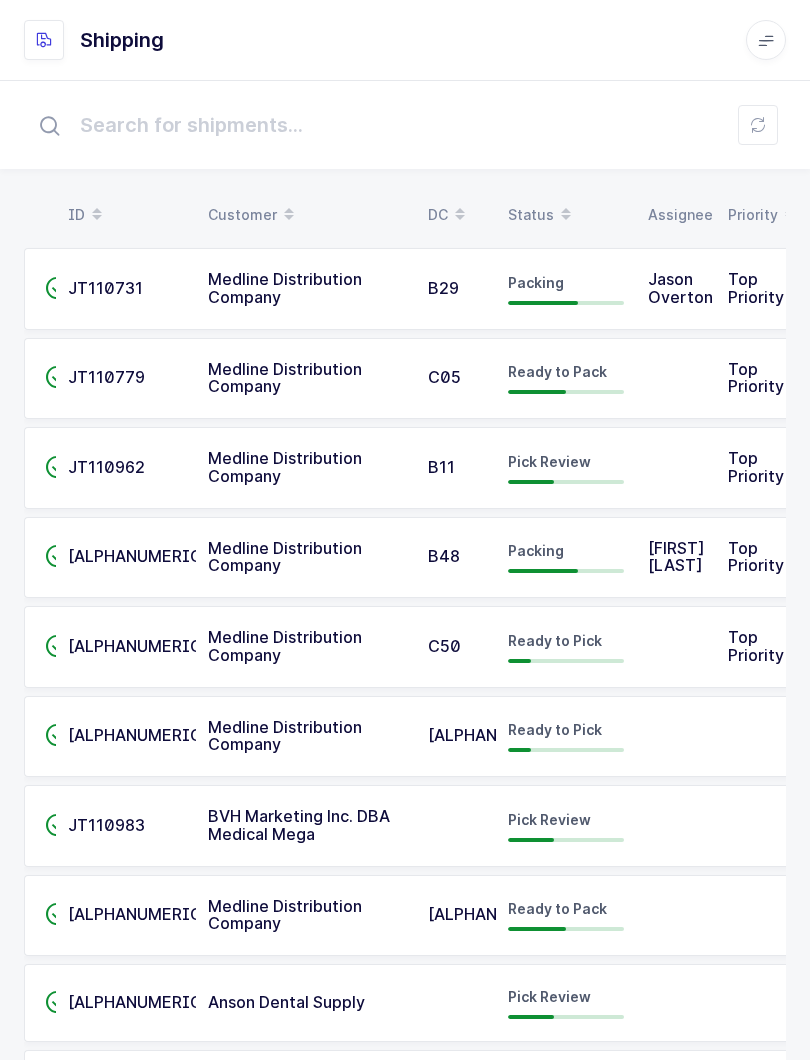 click on "Status" at bounding box center [566, 215] 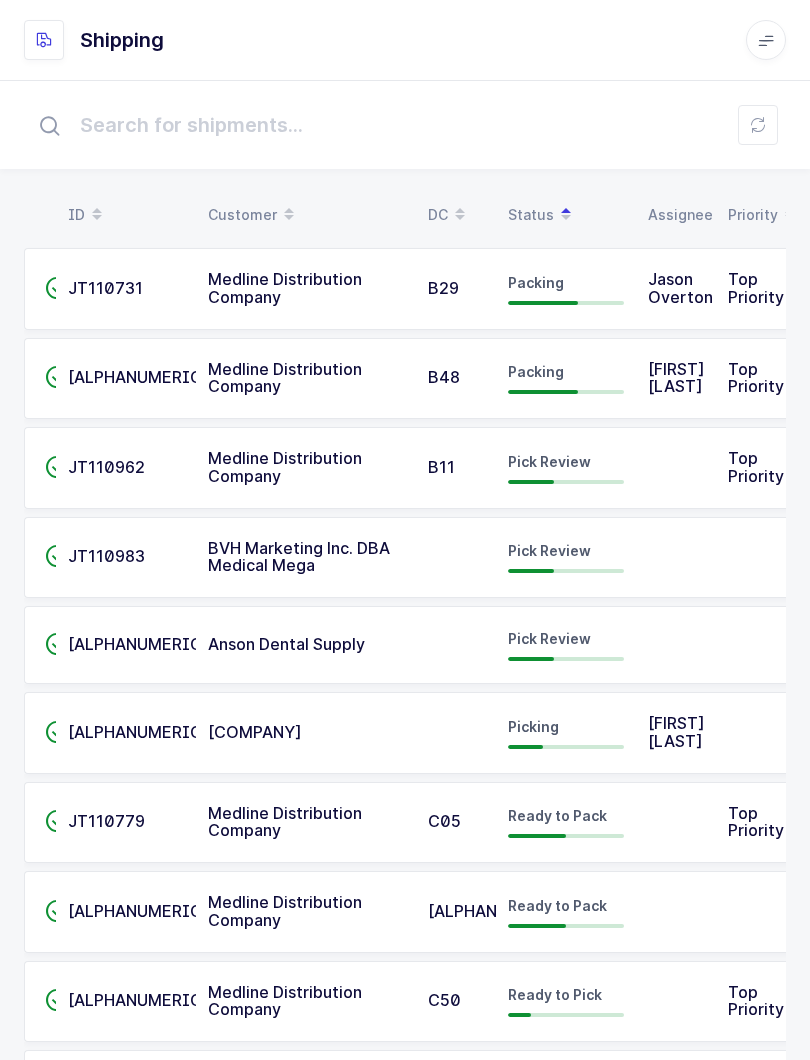 click at bounding box center (566, 482) 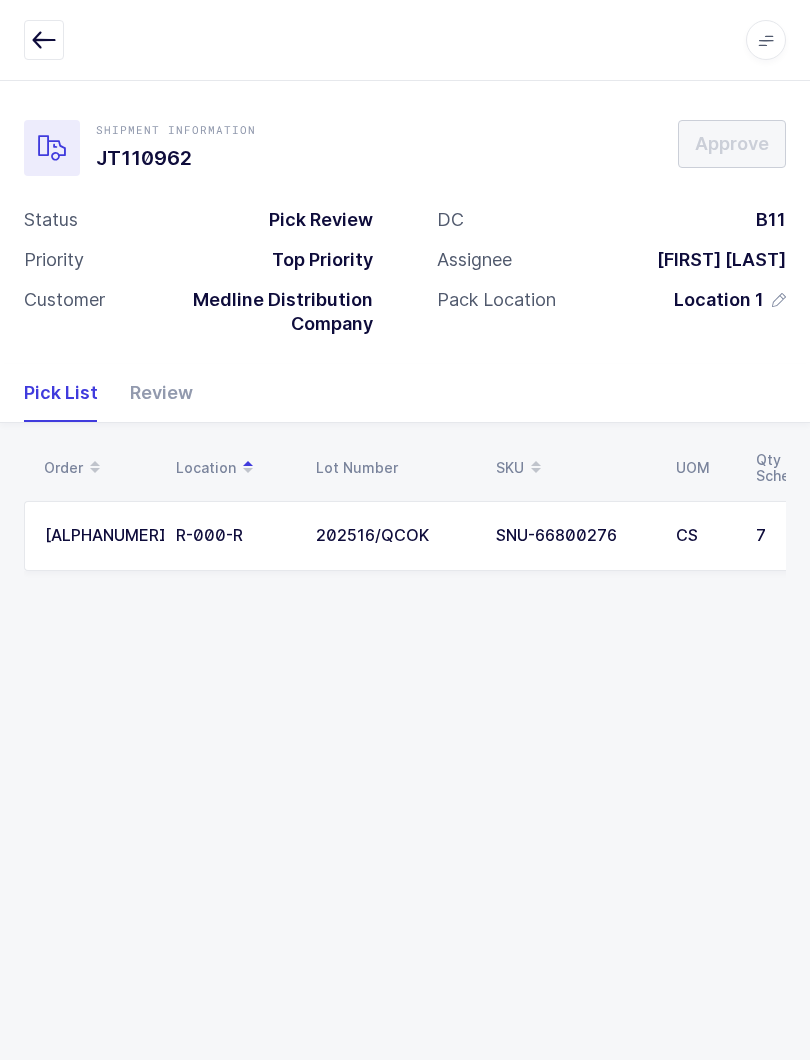 click on "Review" at bounding box center (153, 393) 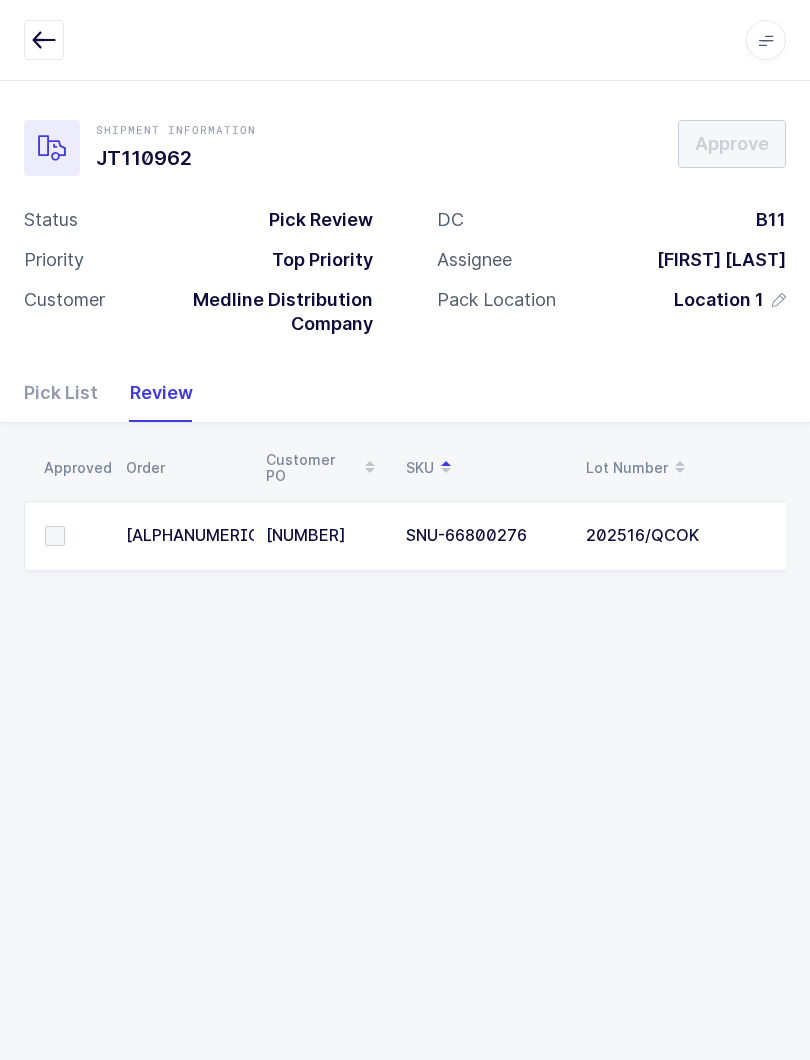click at bounding box center [73, 536] 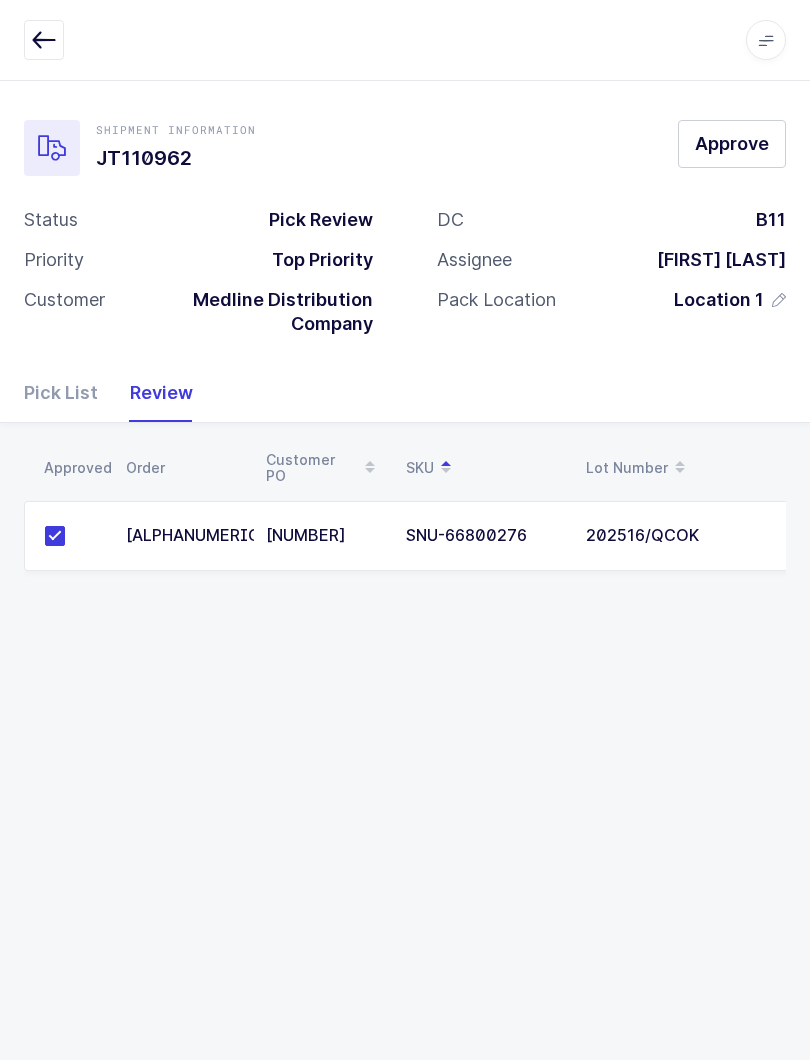 click on "Shipment Information
[ALPHANUMERIC]
Approve
Status
Pick Review
Priority
Top Priority
Customer
[COMPANY]
DC [ALPHANUMERIC]   Assignee
[FIRST] [LAST]
Pack Location   Location [NUMBER]" at bounding box center (405, 222) 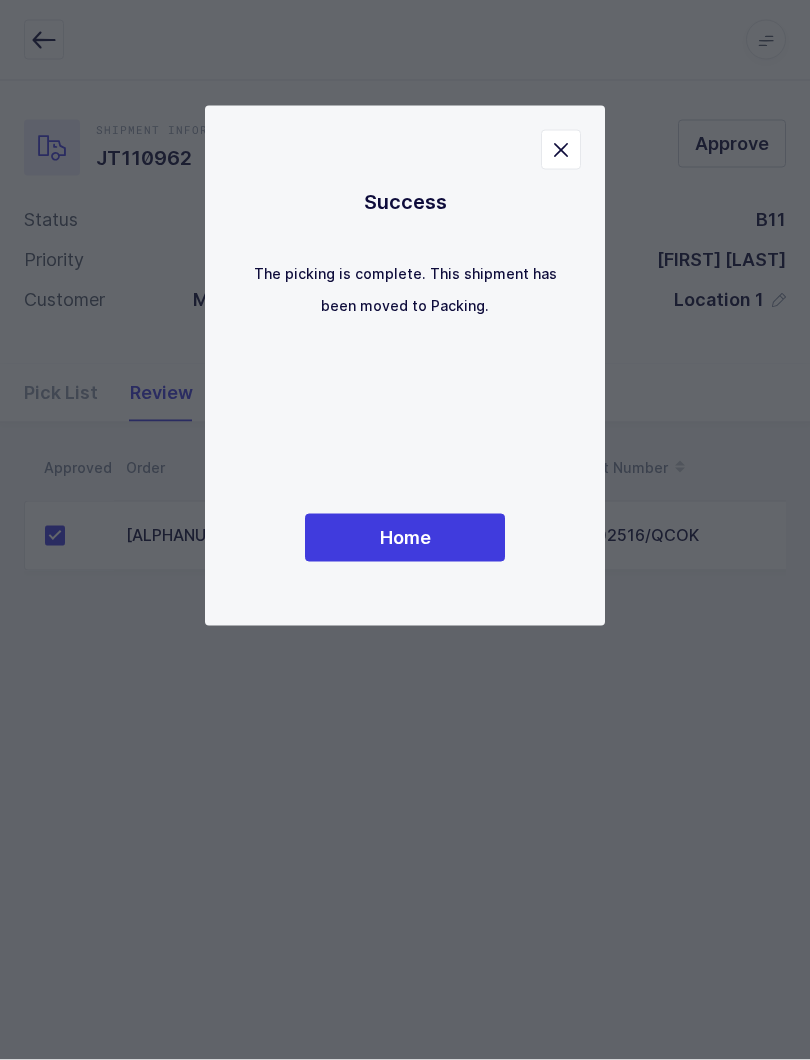 scroll, scrollTop: 20, scrollLeft: 0, axis: vertical 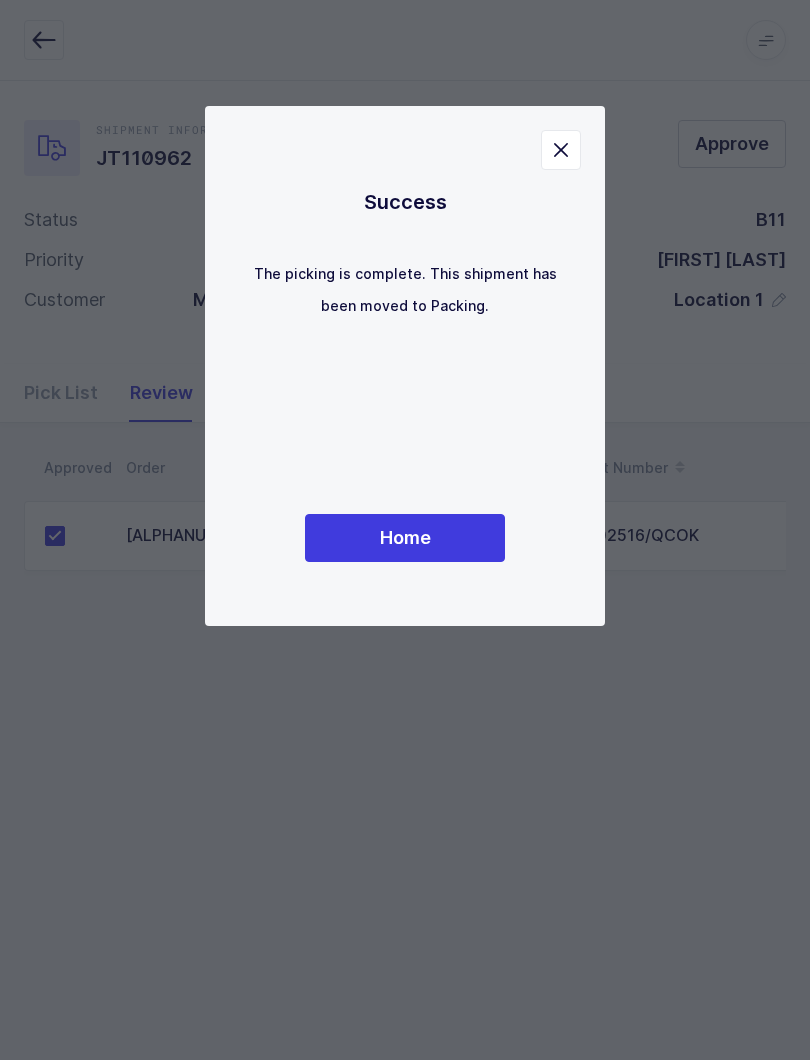 click on "Home" at bounding box center (405, 538) 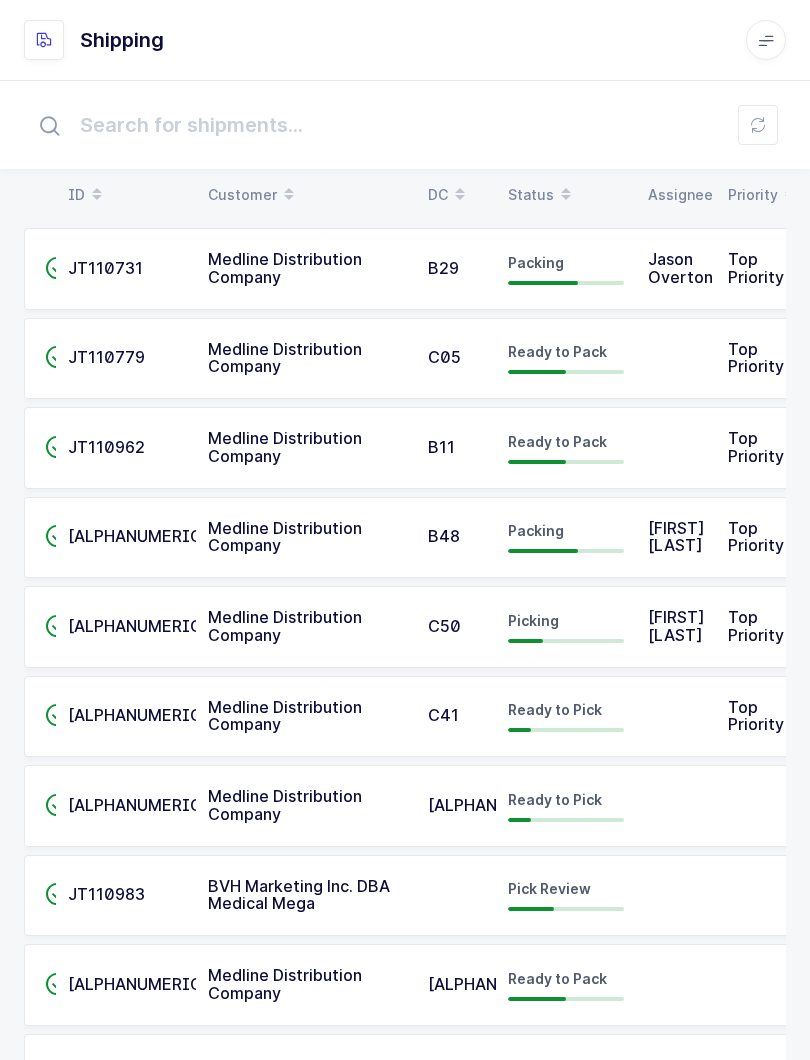click on "Status" at bounding box center (566, 195) 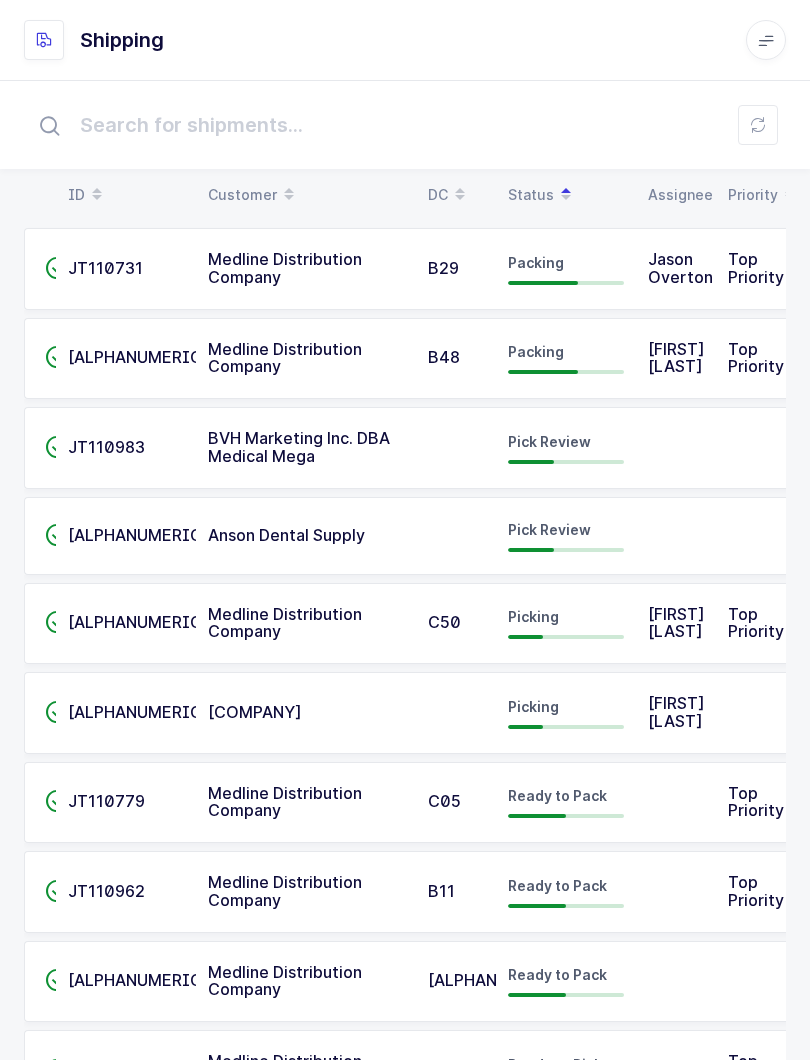 click on "BVH Marketing Inc. DBA Medical Mega" at bounding box center (299, 447) 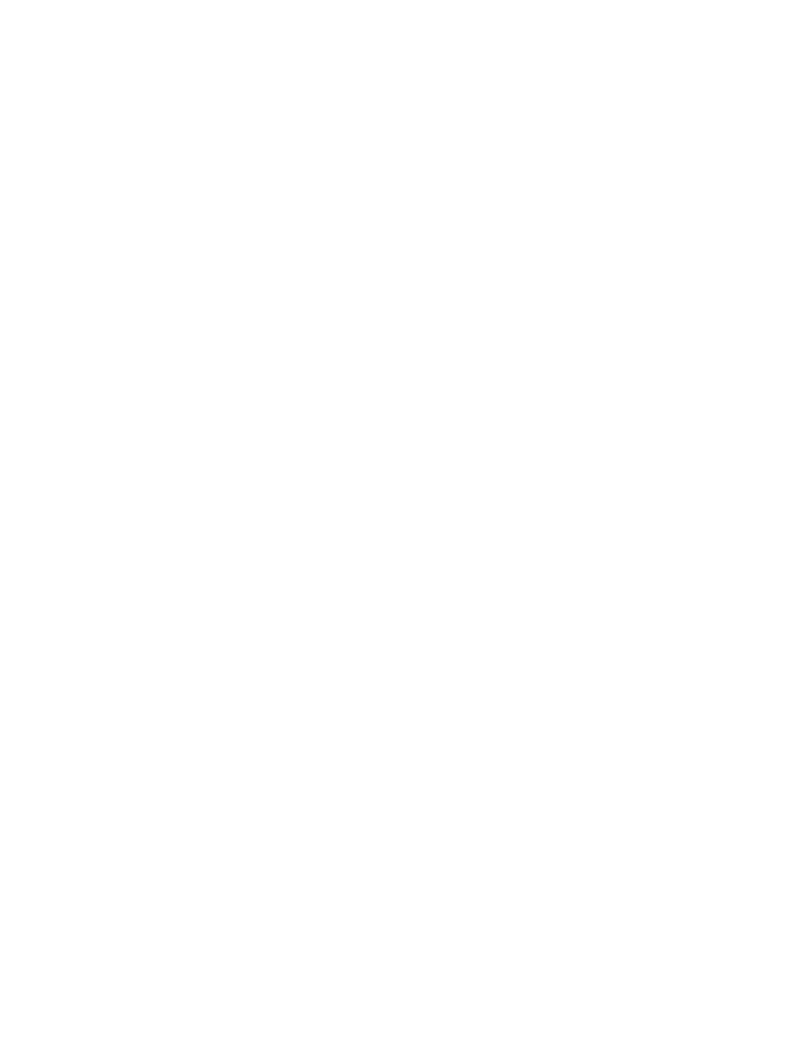 scroll, scrollTop: 0, scrollLeft: 0, axis: both 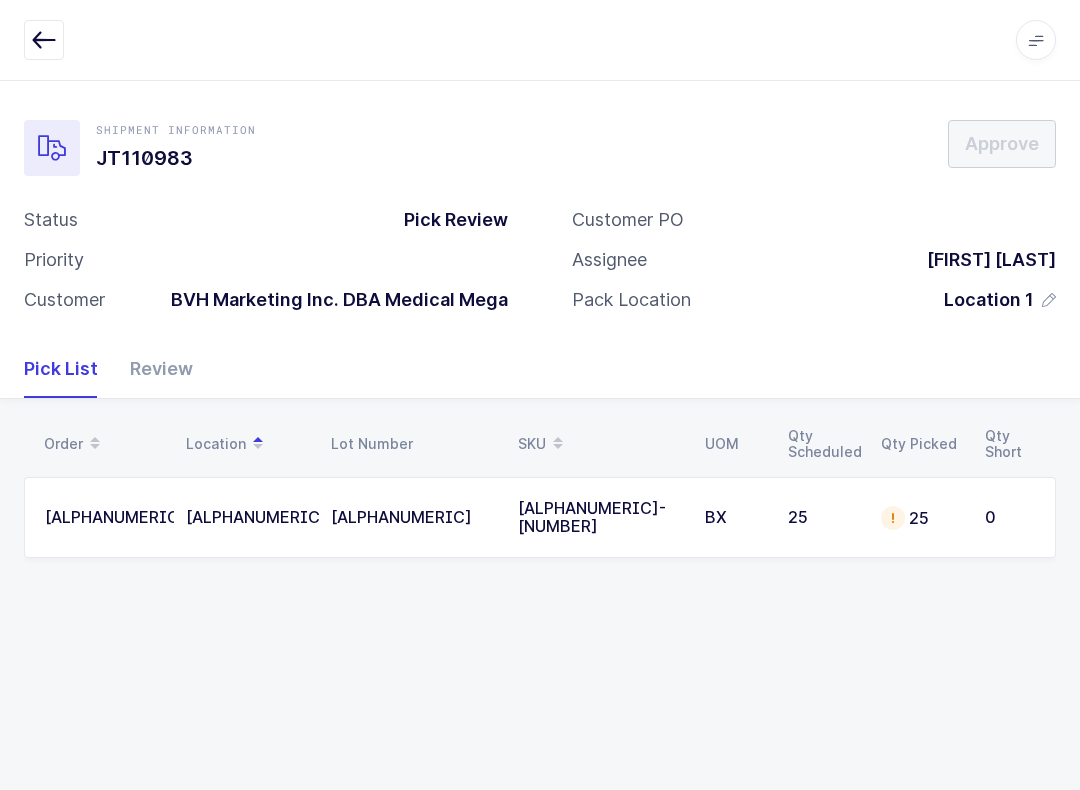 click on "Review" at bounding box center [153, 369] 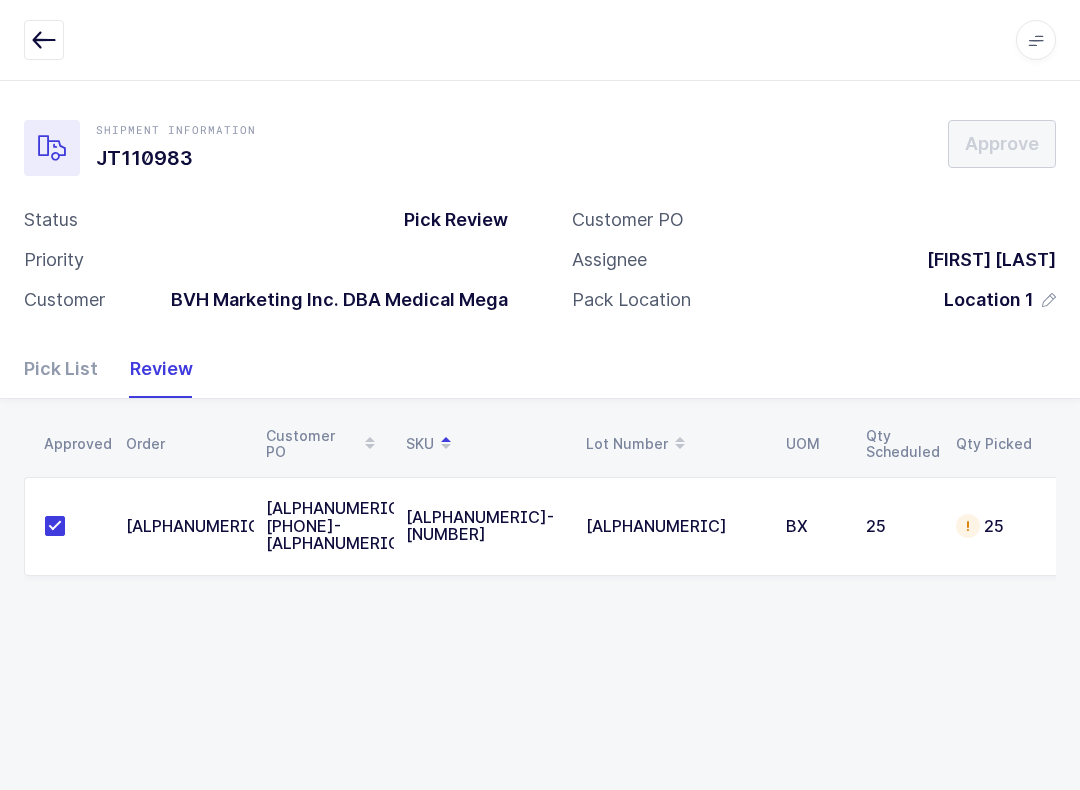 click on "Pick List" at bounding box center (69, 369) 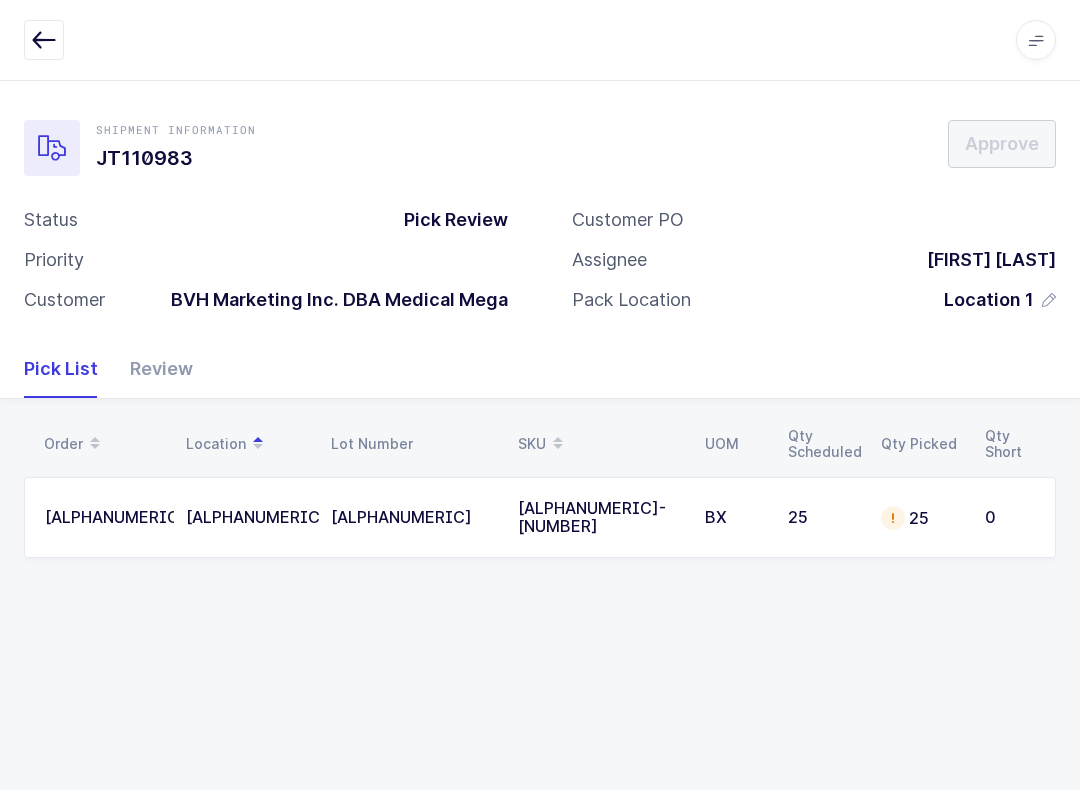 click on "[ALPHANUMERIC]" at bounding box center (246, 518) 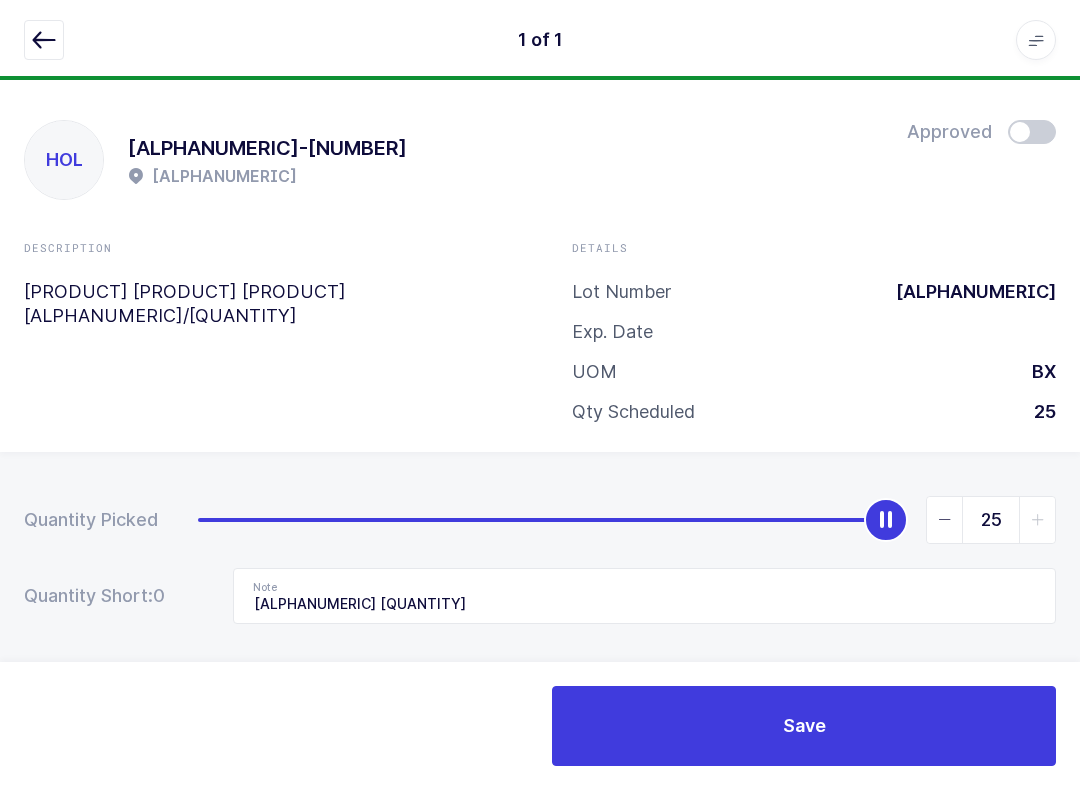 click at bounding box center [44, 40] 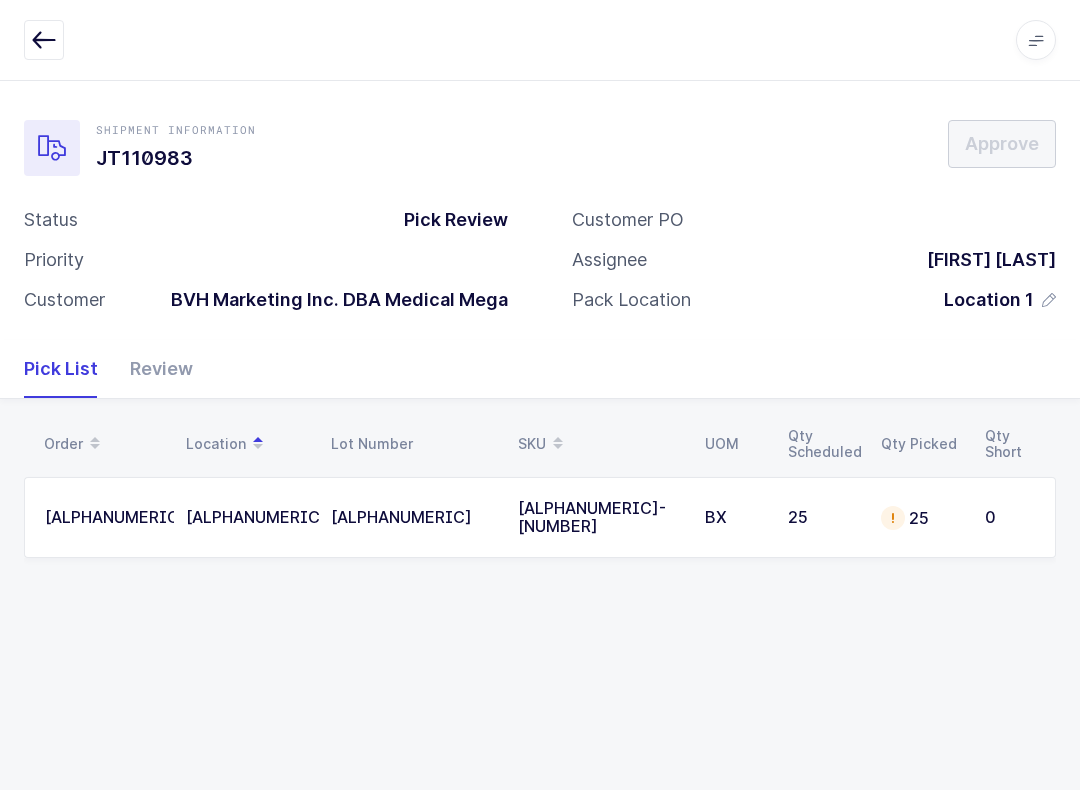 click on "[ALPHANUMERIC]-[NUMBER]" at bounding box center [599, 518] 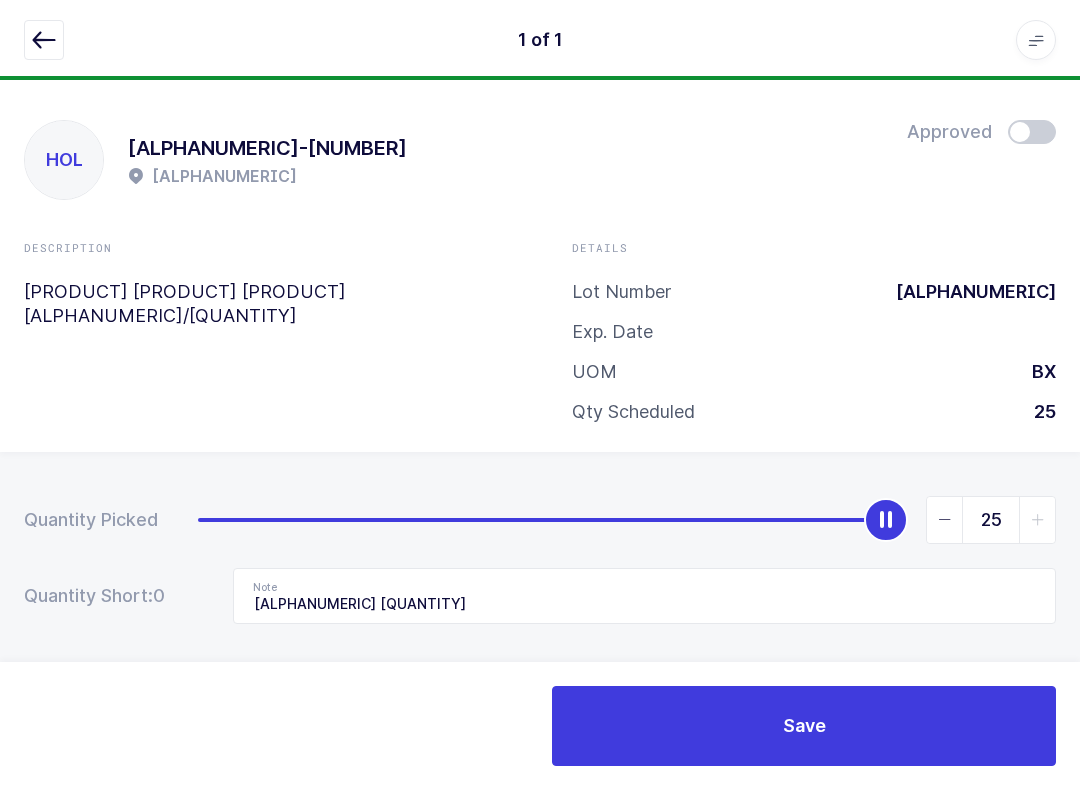 click at bounding box center (1032, 132) 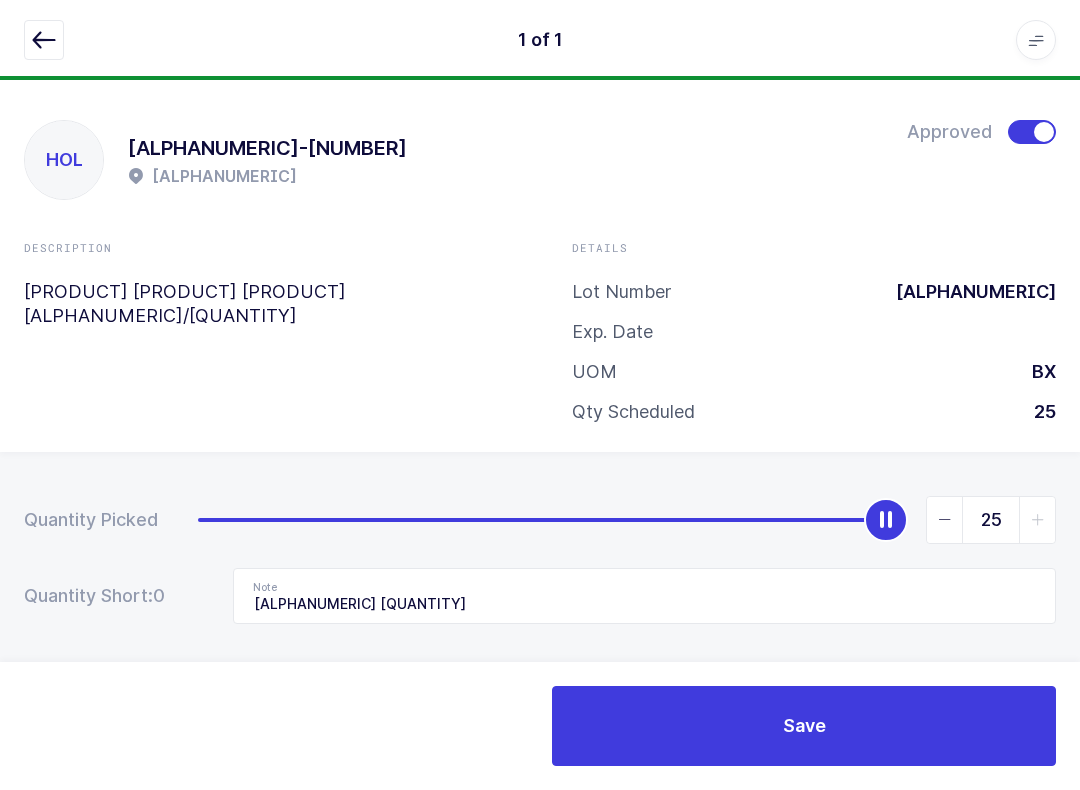 click on "Save" at bounding box center [804, 726] 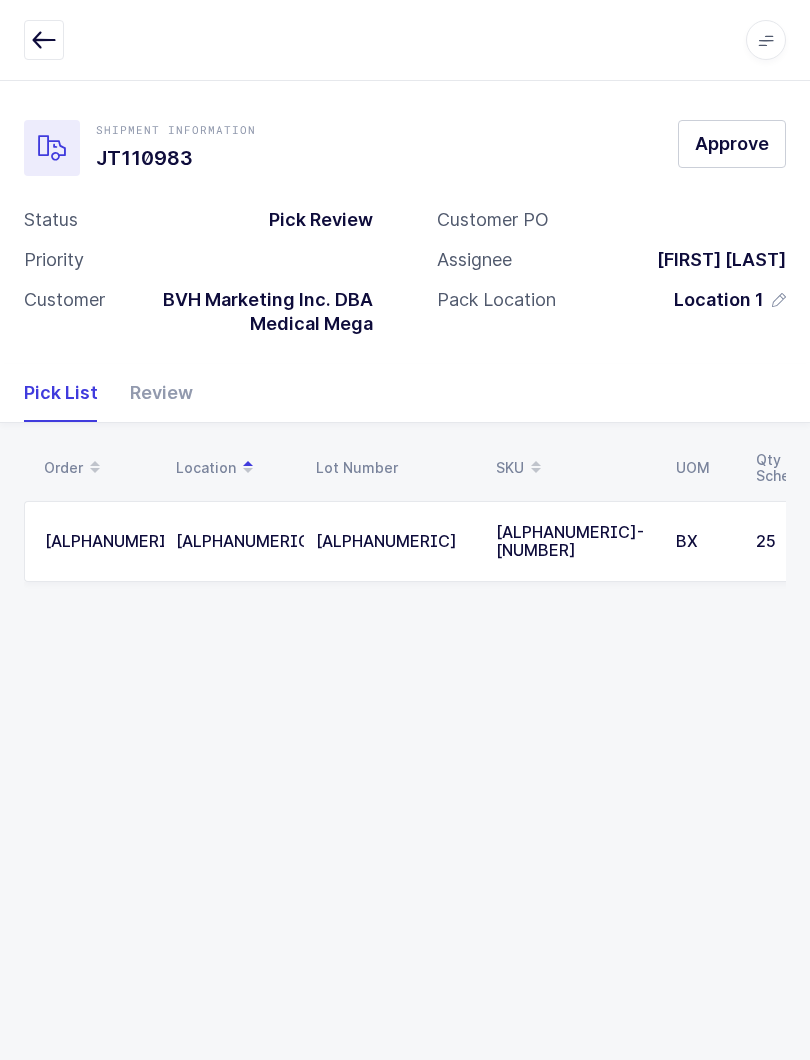 click at bounding box center [44, 40] 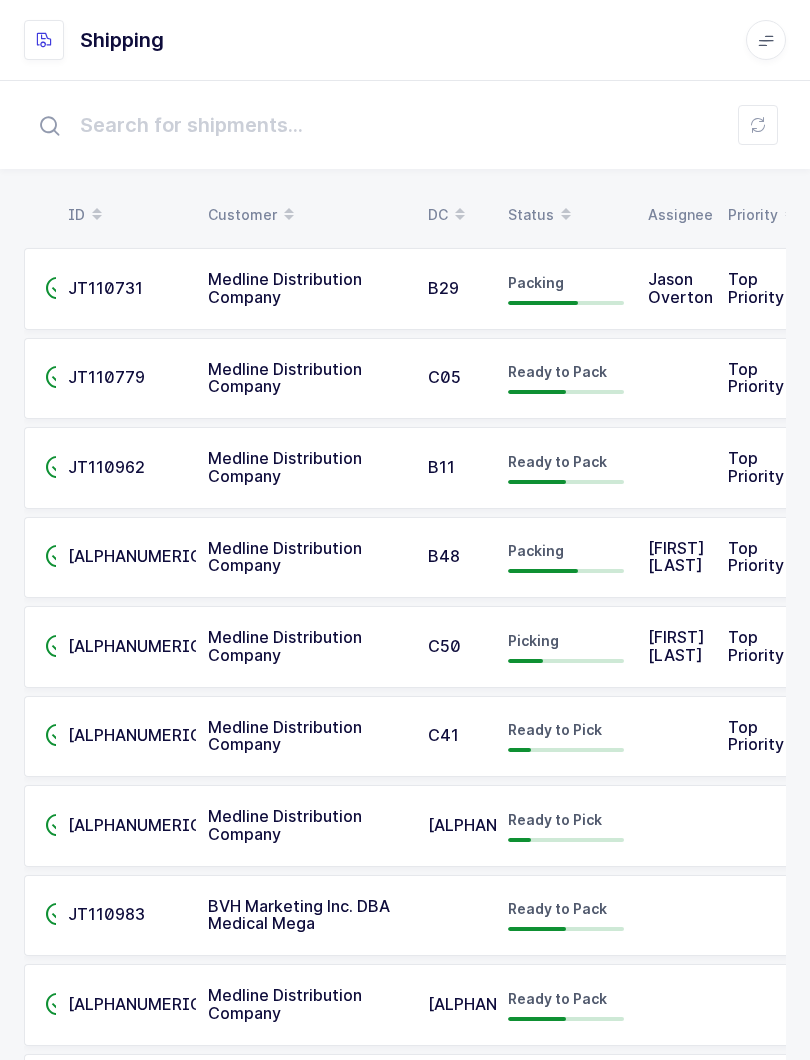 click on "Status" at bounding box center [566, 215] 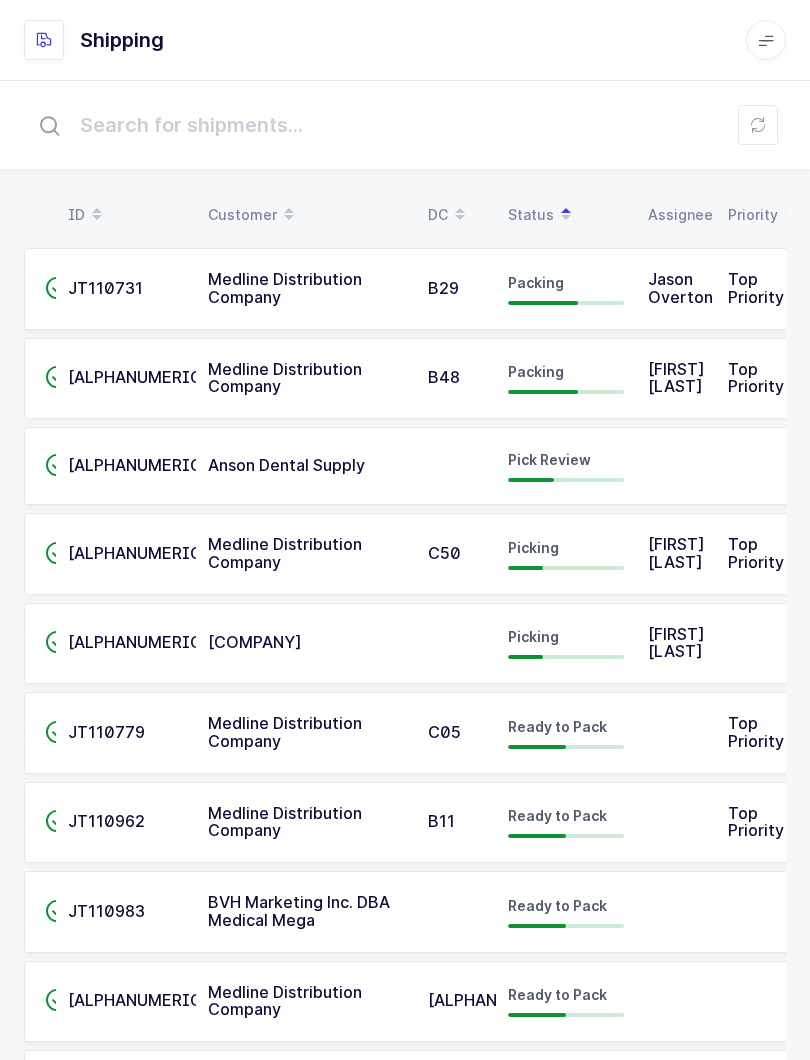 click on "Pick Review" at bounding box center [566, 466] 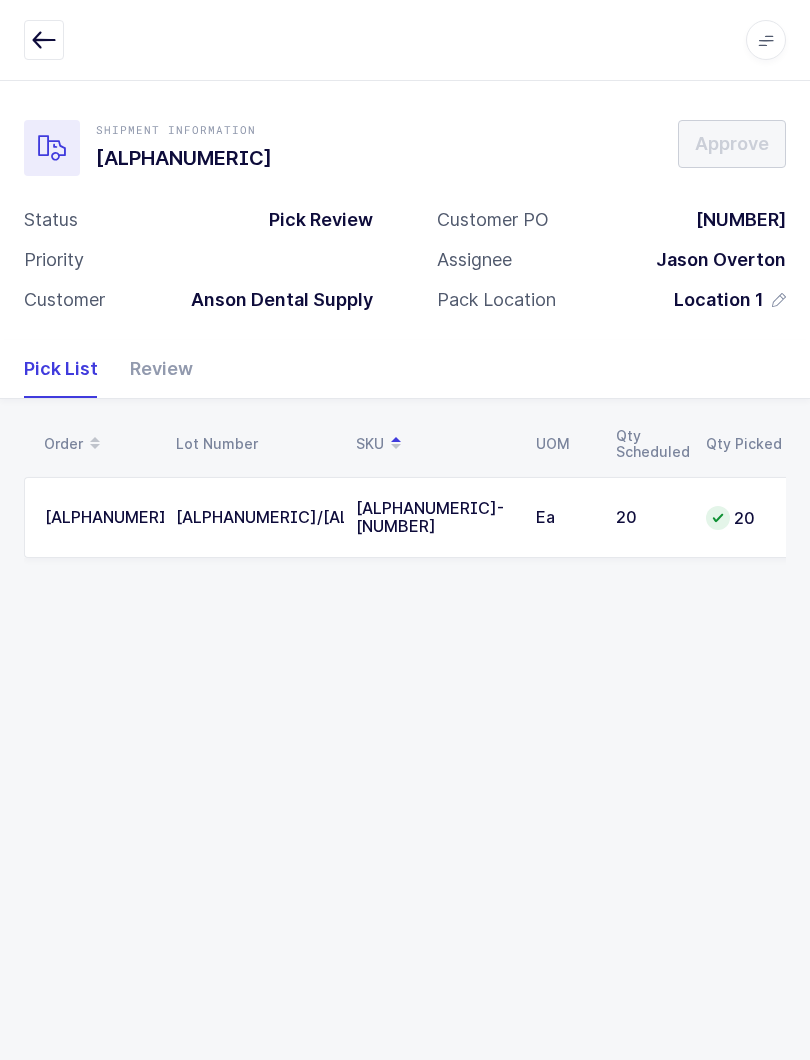 click on "Review" at bounding box center (153, 369) 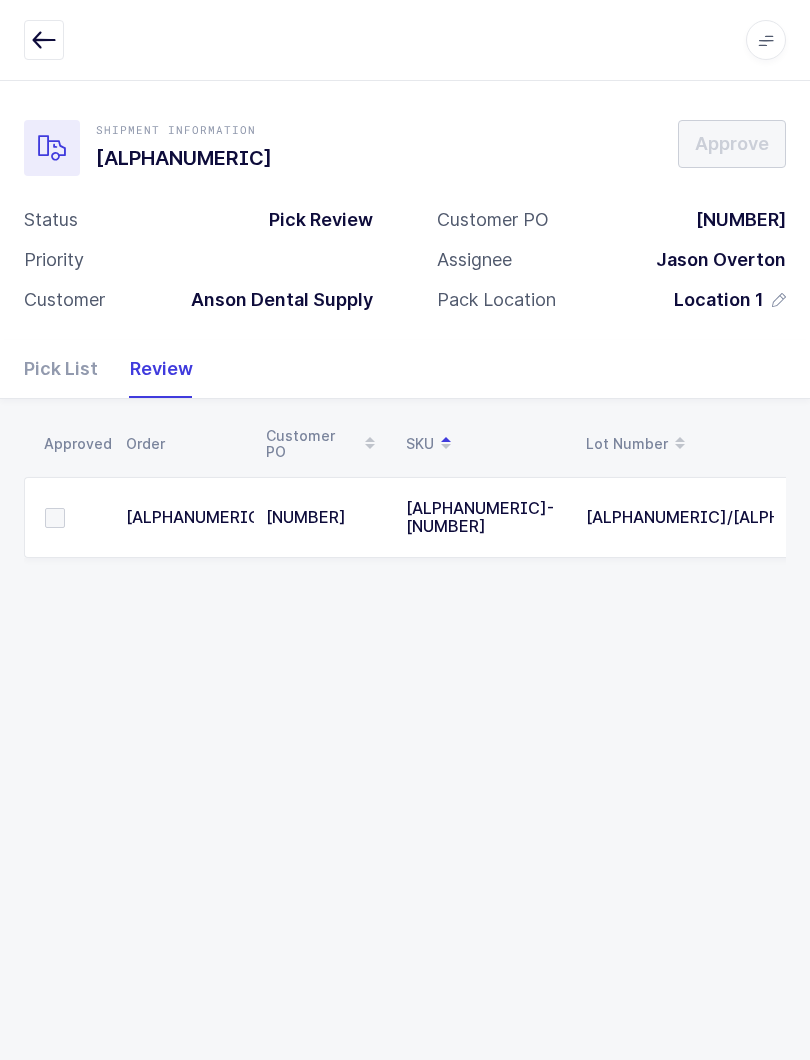 click at bounding box center [73, 518] 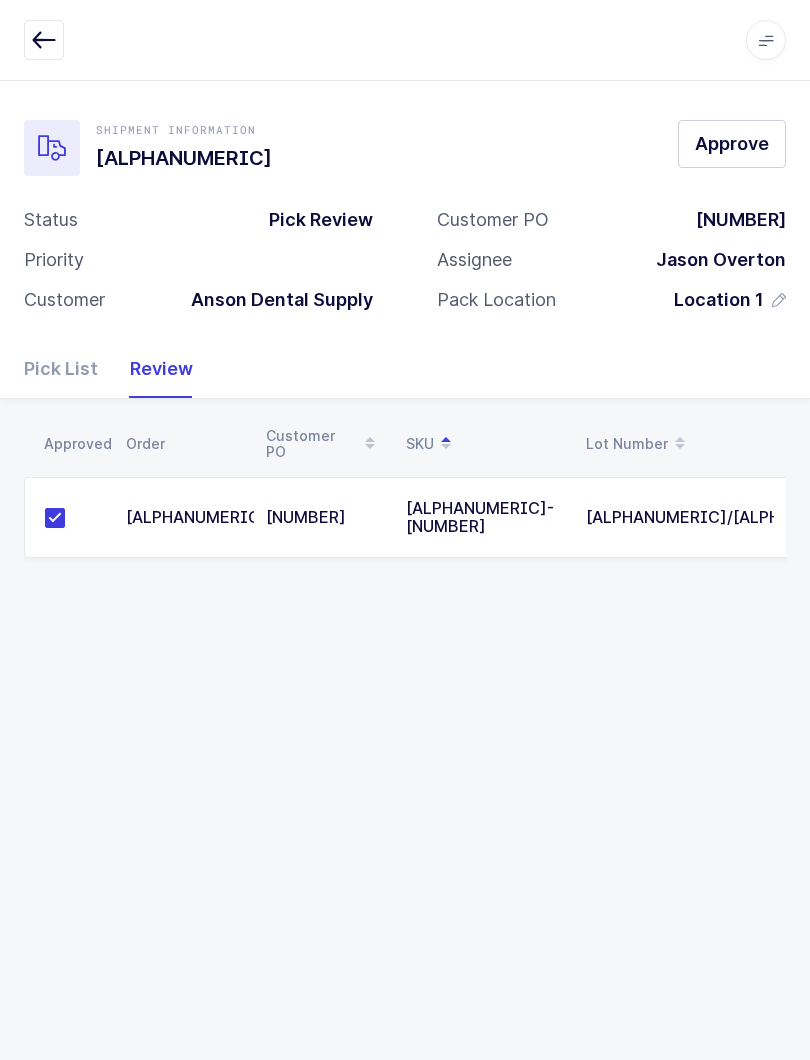 click on "Approve" at bounding box center (732, 143) 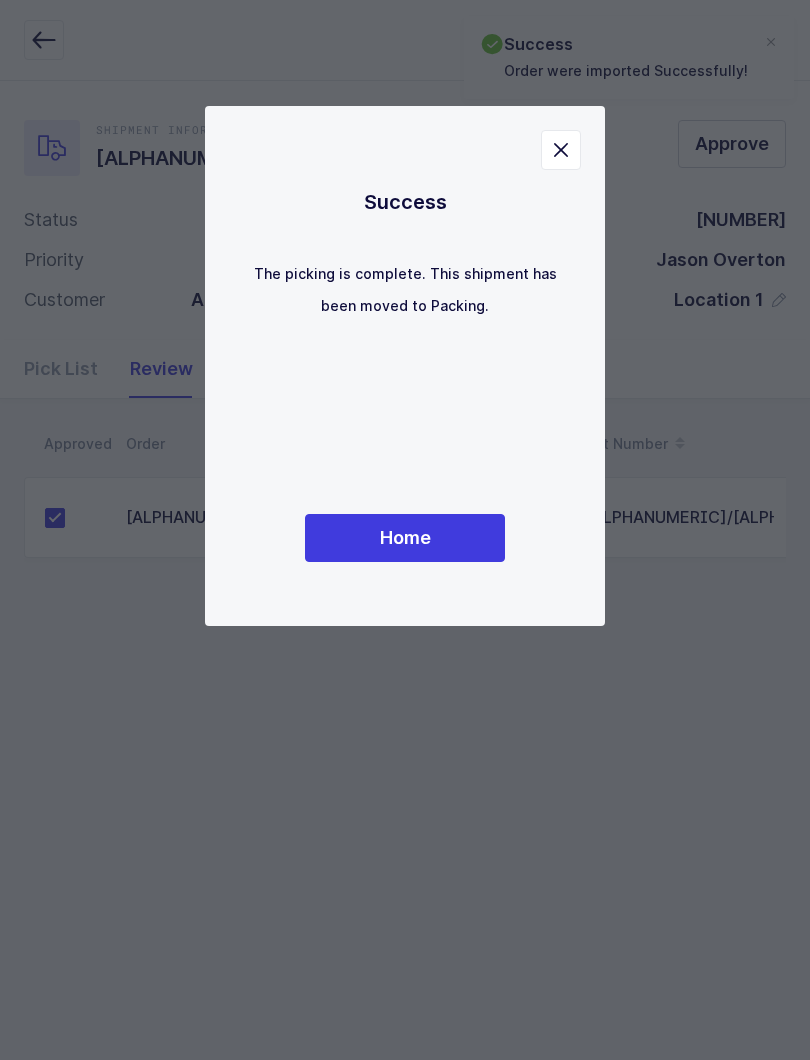 click on "Home" at bounding box center [405, 538] 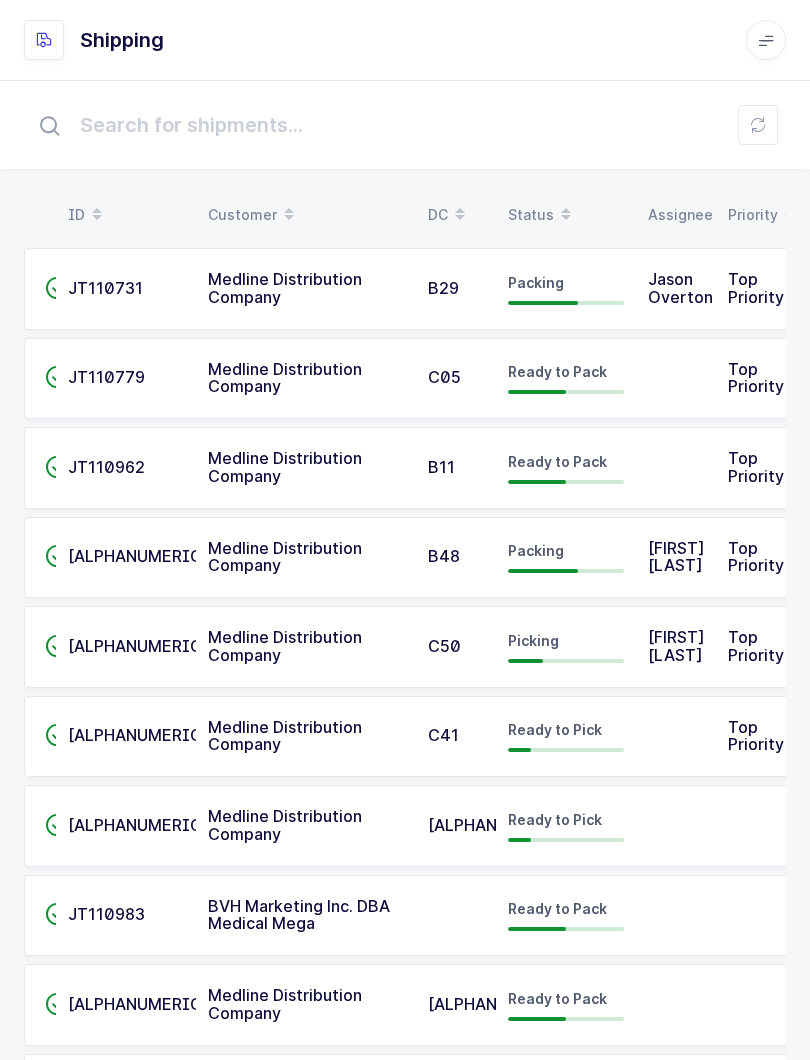 click on "Status" at bounding box center (566, 215) 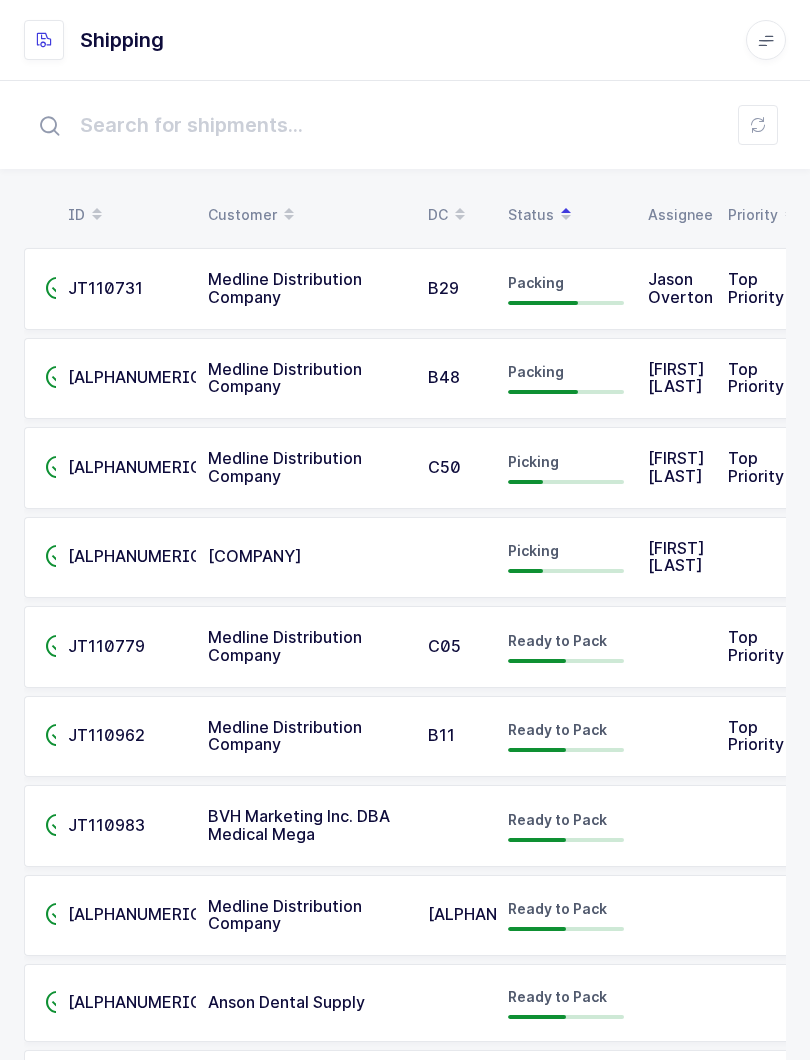 click on "Picking" at bounding box center (566, 468) 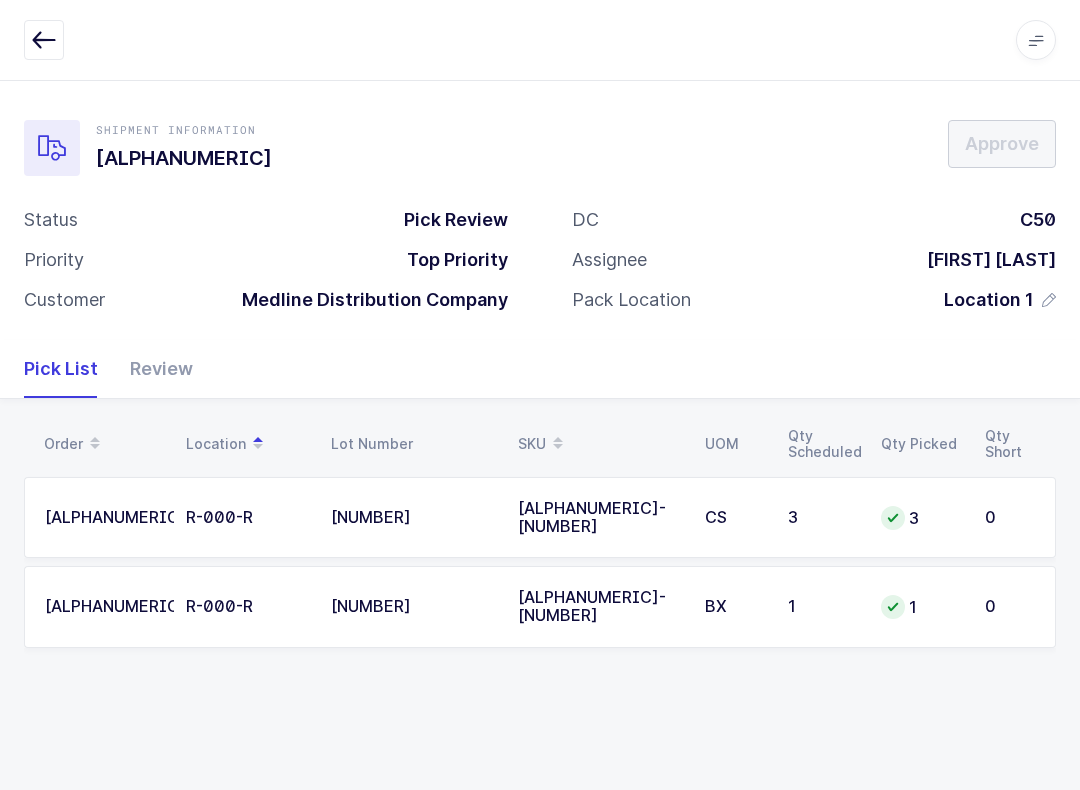 click on "Review" at bounding box center (153, 369) 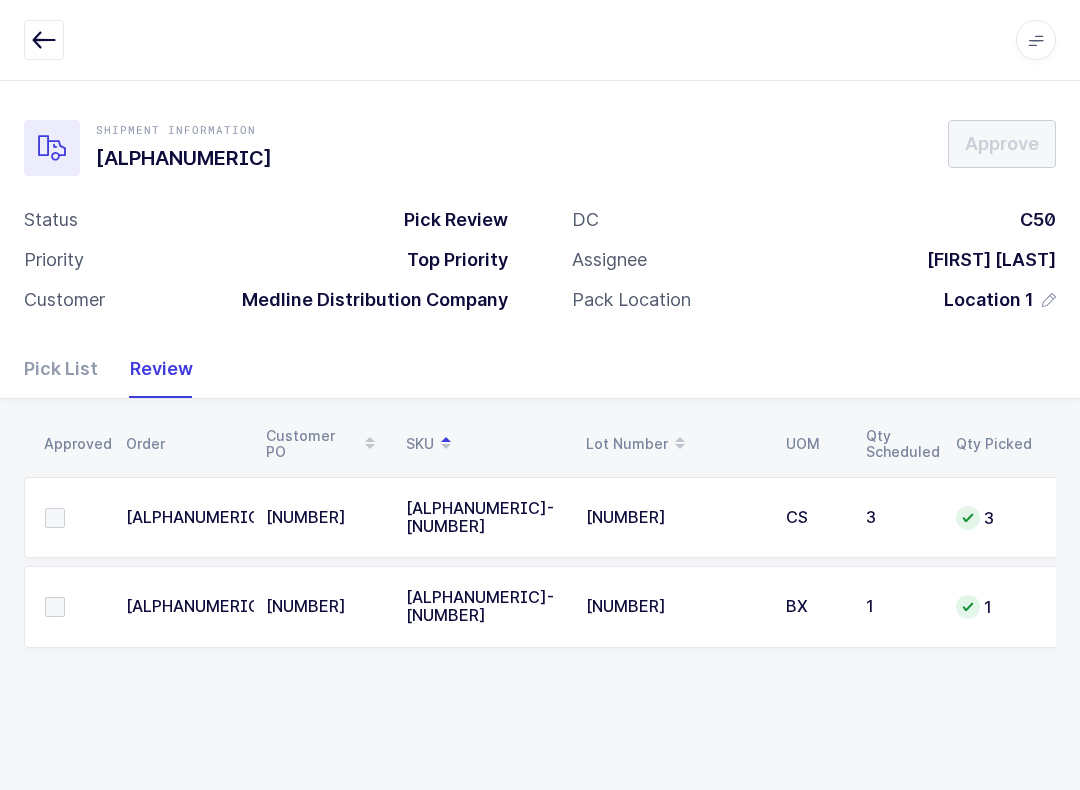 click on "Apps
Core
Warehouse
Admin
Mission Control
Purchasing
[FIRST] [LAST]
Logout
Account
[FIRST] [LAST]
[FIRST] [LAST]" at bounding box center (540, 40) 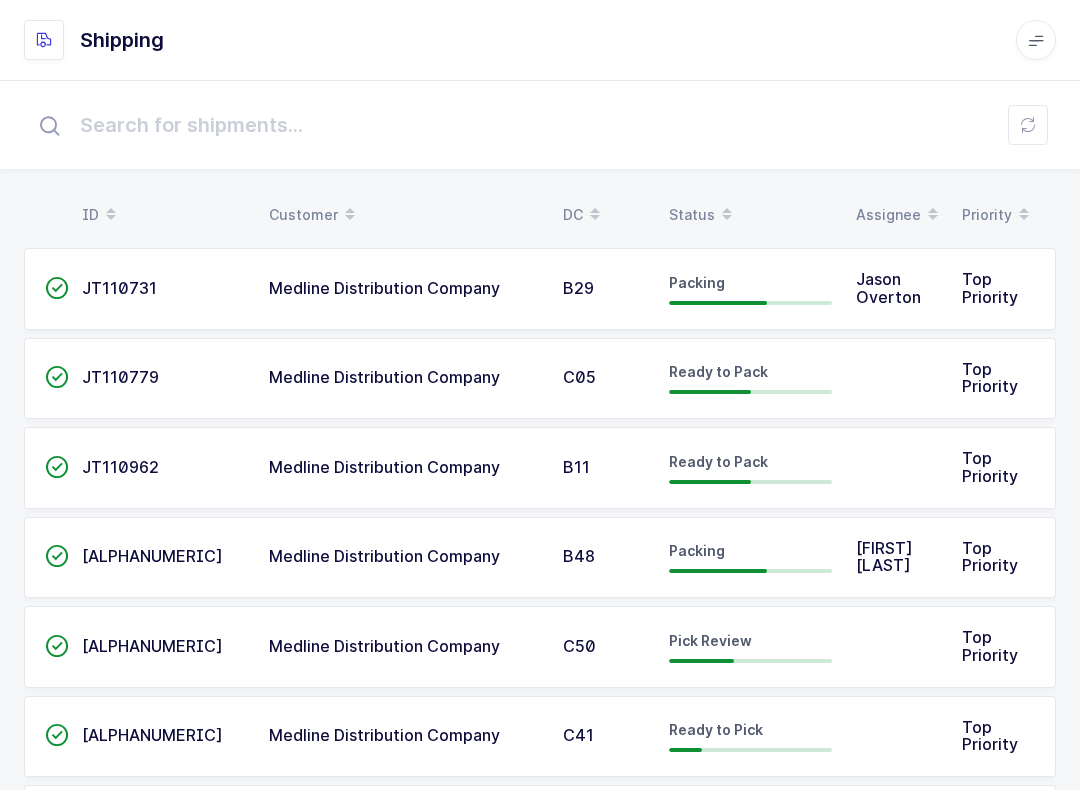 click at bounding box center [727, 215] 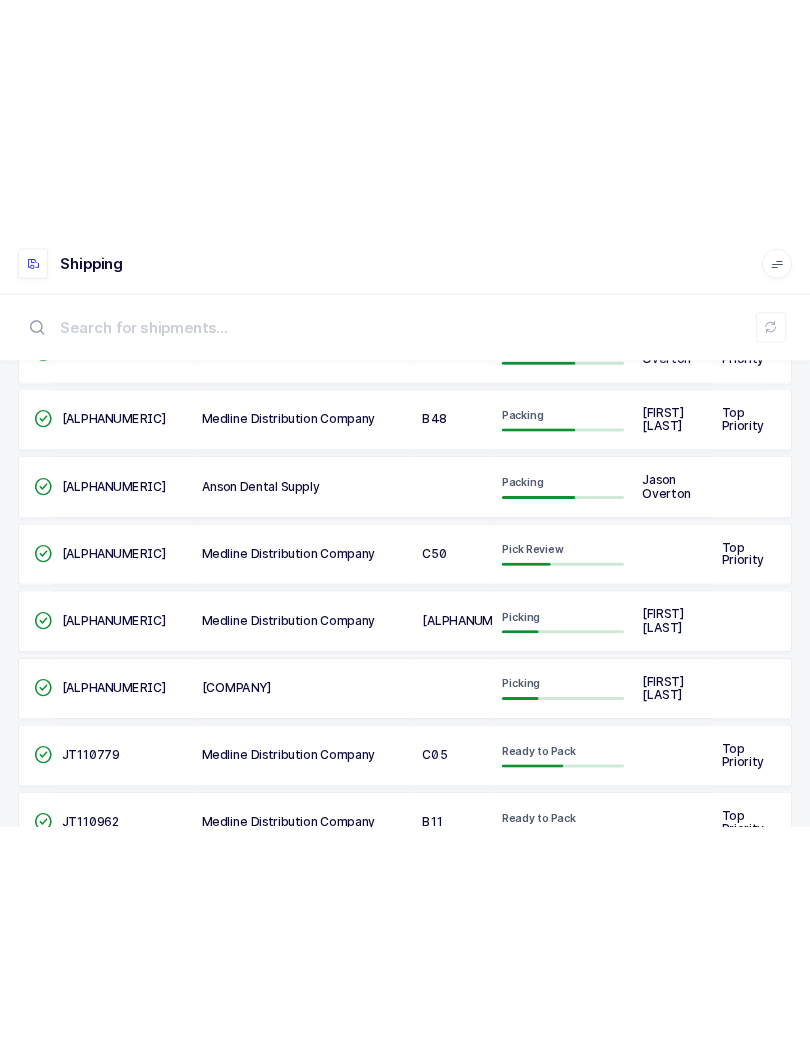 scroll, scrollTop: 0, scrollLeft: 0, axis: both 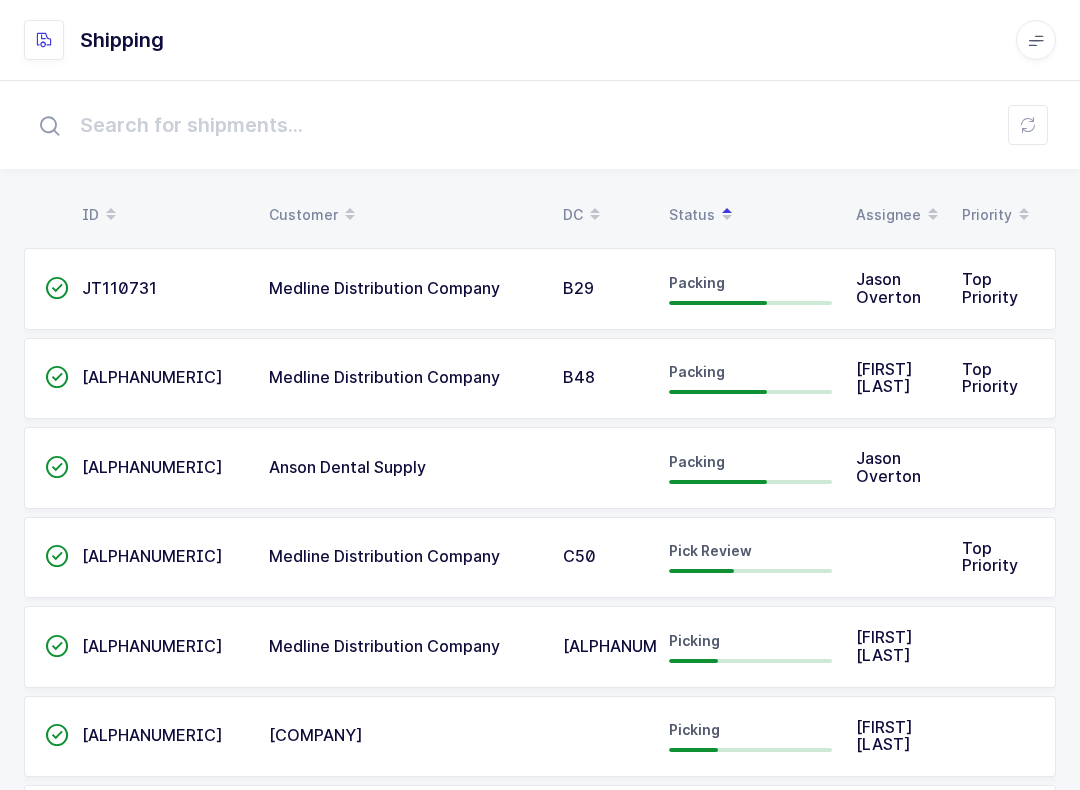 click on "Pick Review" at bounding box center (750, 557) 